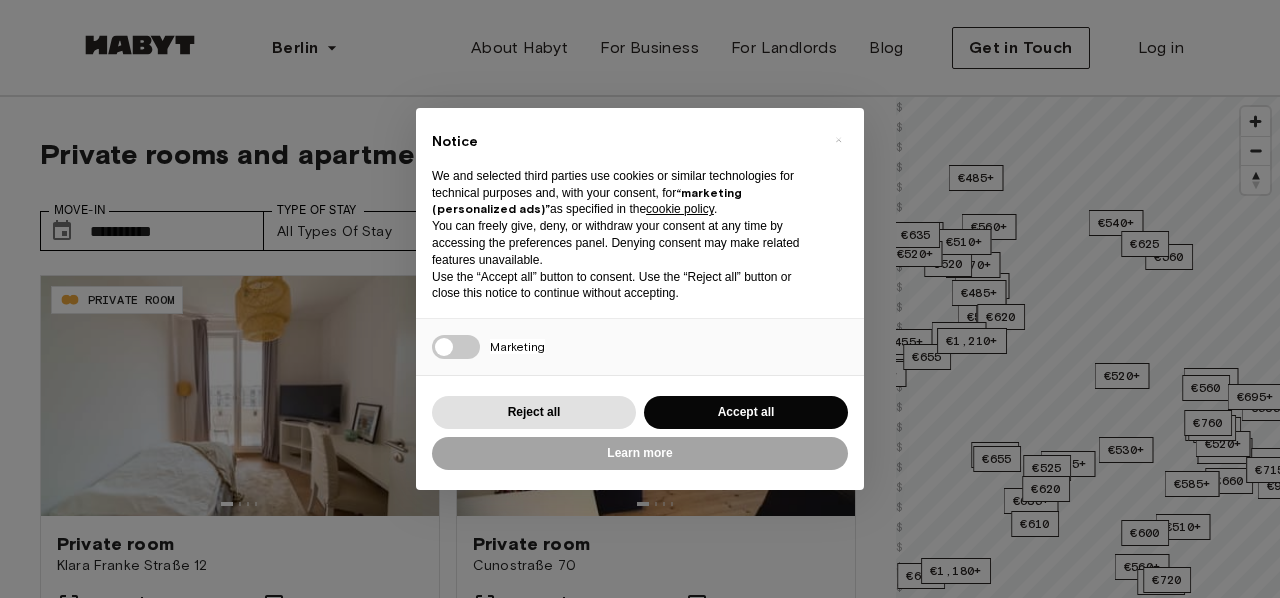 scroll, scrollTop: 0, scrollLeft: 0, axis: both 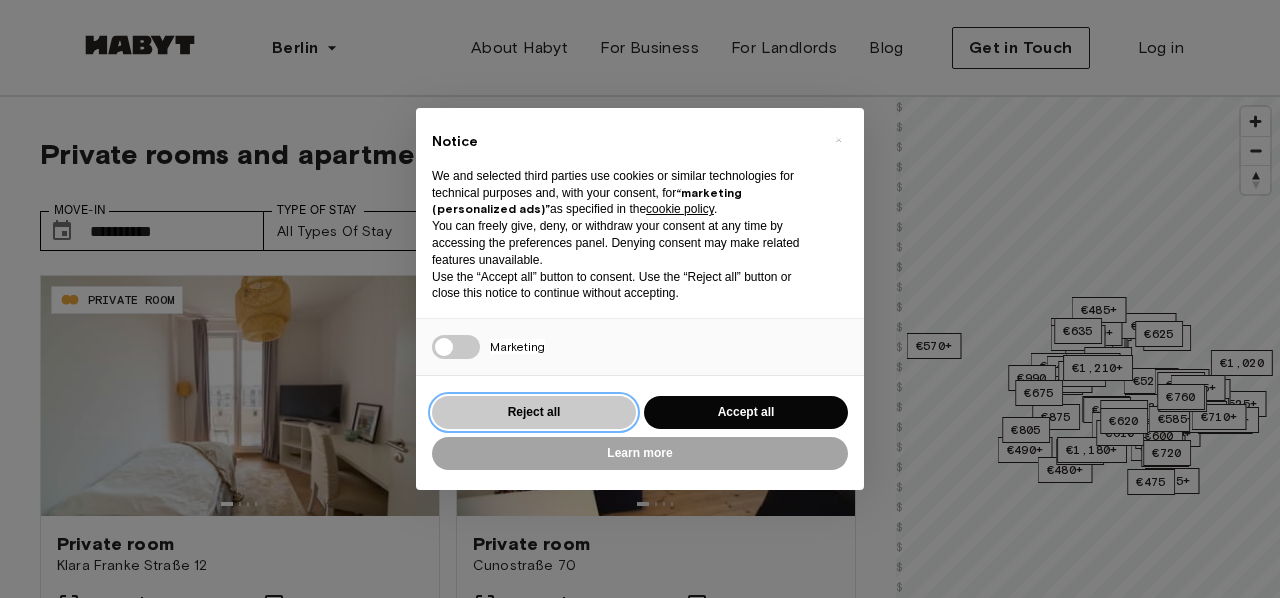 click on "Reject all" at bounding box center (534, 412) 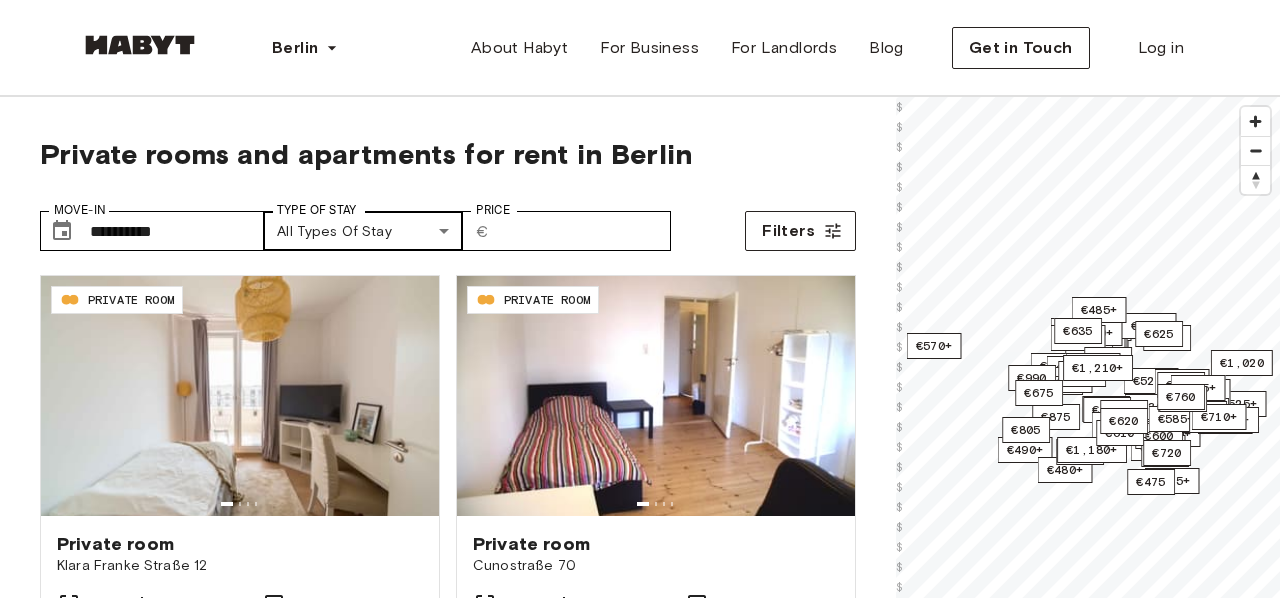 click on "**********" at bounding box center [640, 2415] 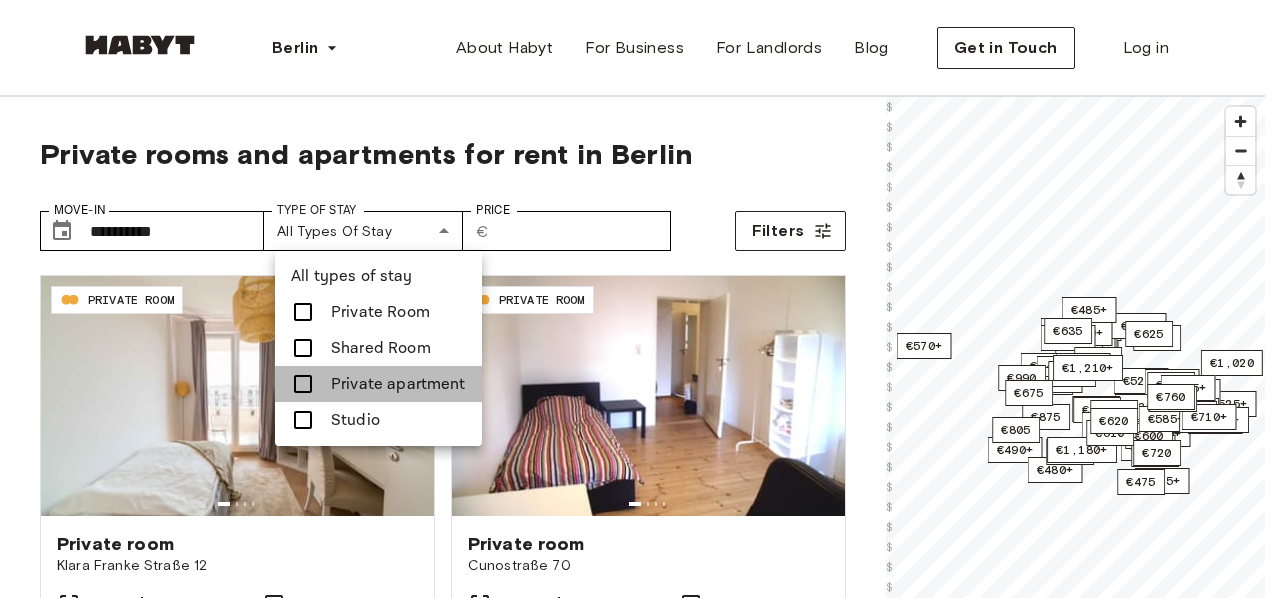 click on "Private apartment" at bounding box center (398, 384) 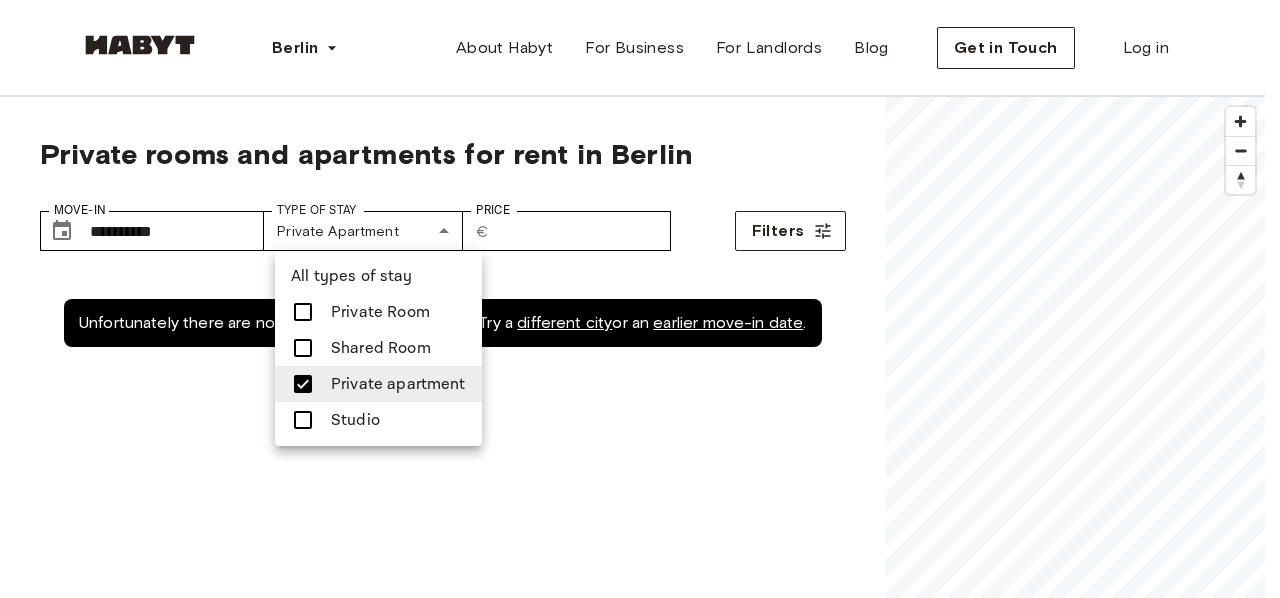 click on "Studio" at bounding box center (378, 420) 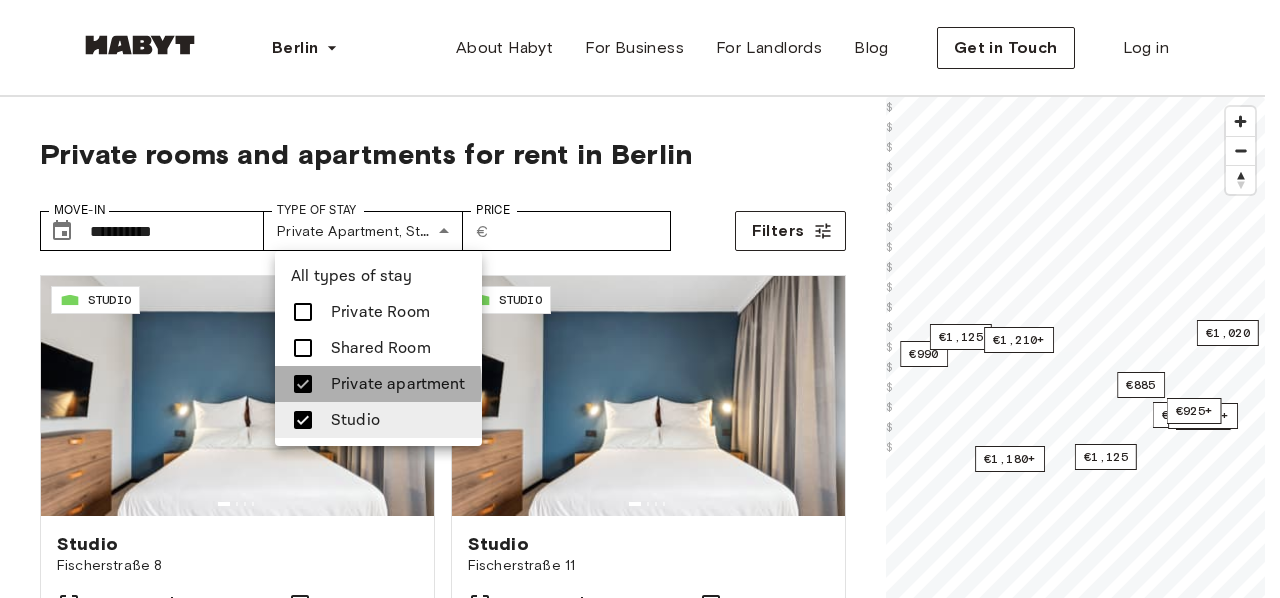 click on "Private apartment" at bounding box center [398, 384] 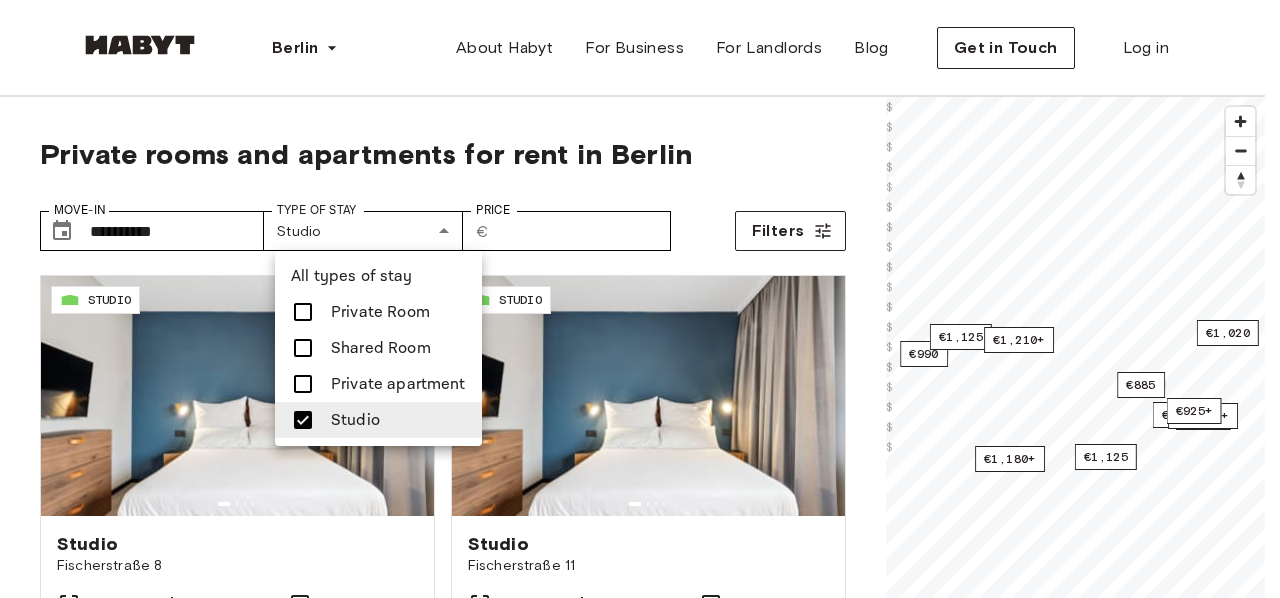 drag, startPoint x: 836, startPoint y: 306, endPoint x: 851, endPoint y: 344, distance: 40.853397 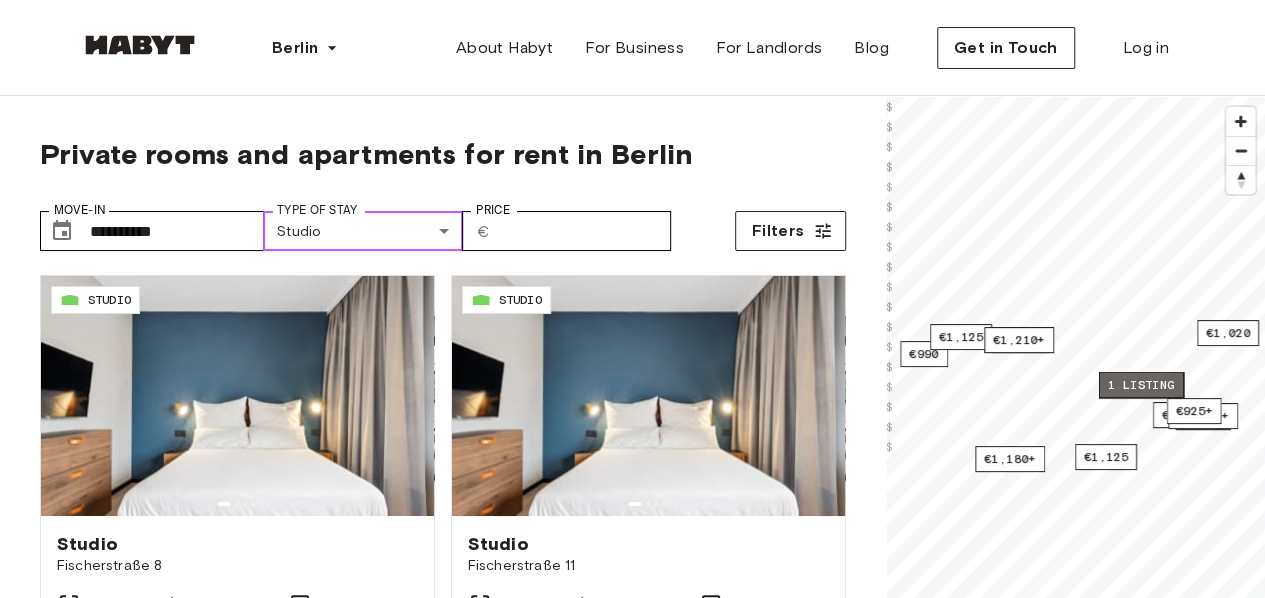 click on "1 listing" at bounding box center (1140, 385) 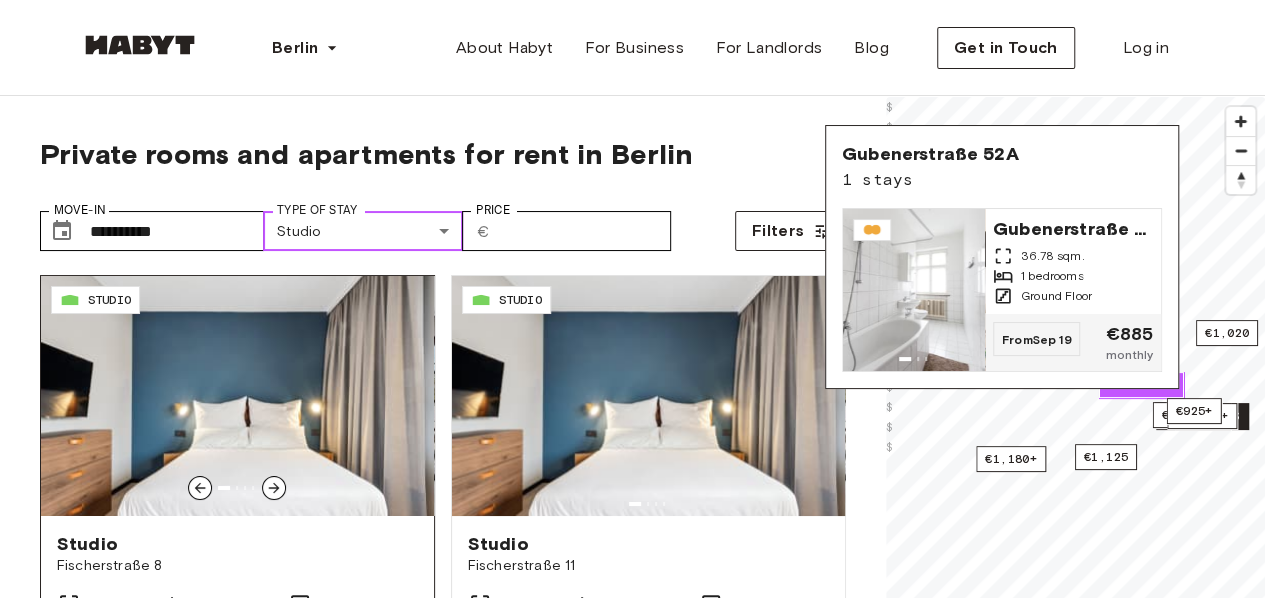 click at bounding box center [237, 396] 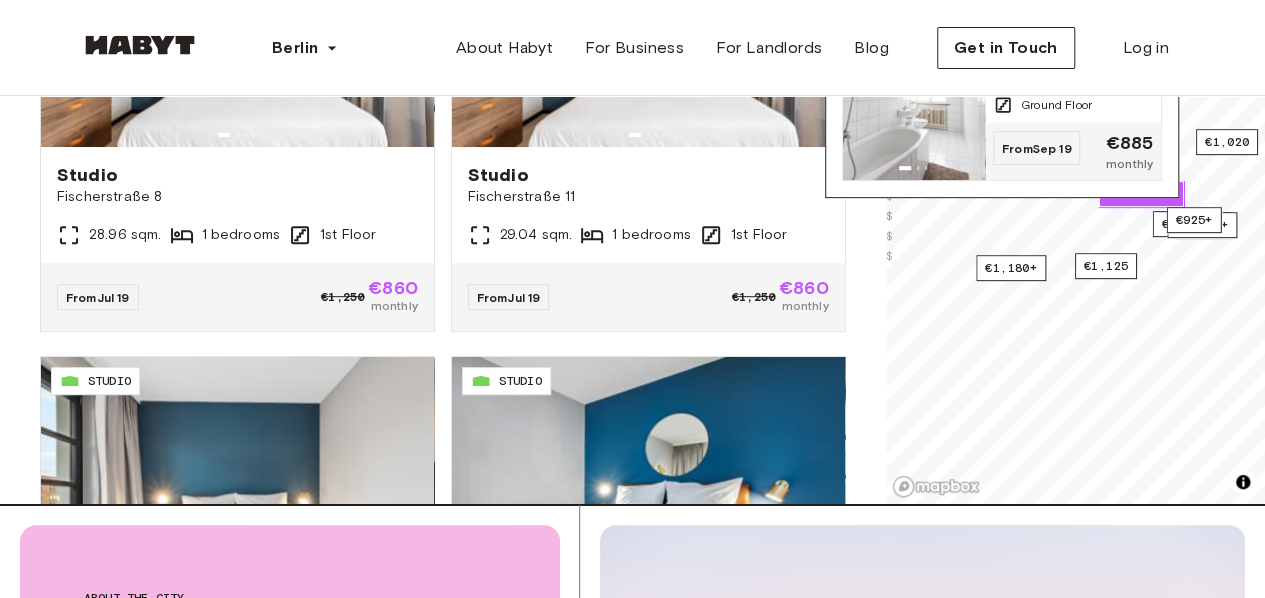 scroll, scrollTop: 374, scrollLeft: 0, axis: vertical 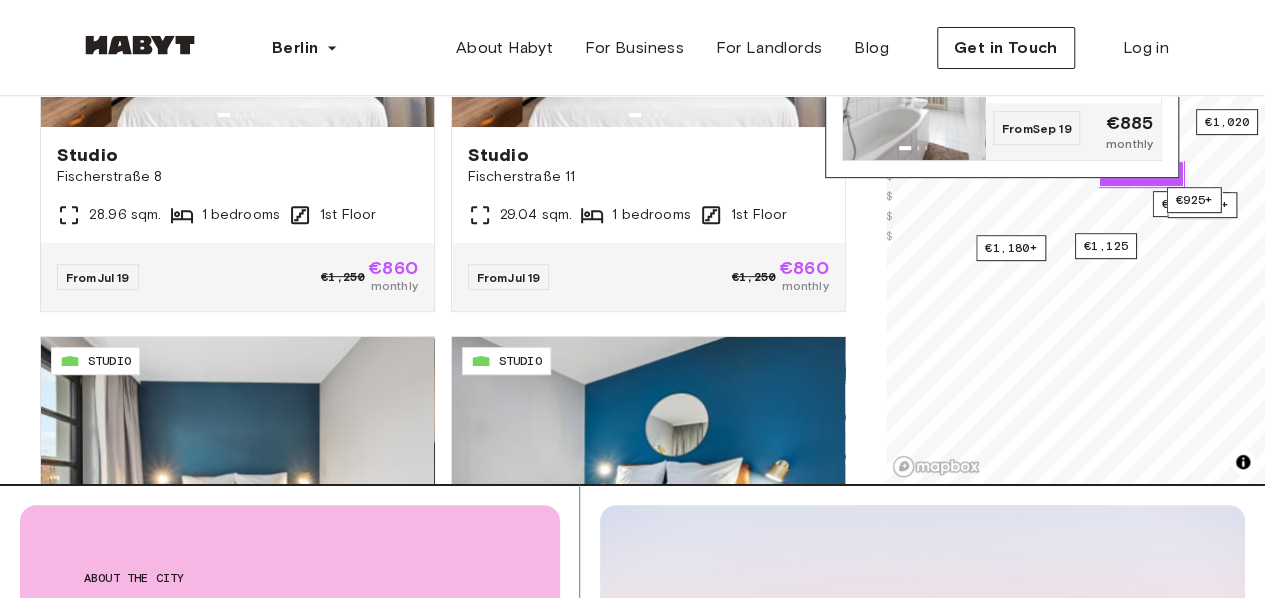 click on "**********" at bounding box center [443, 96] 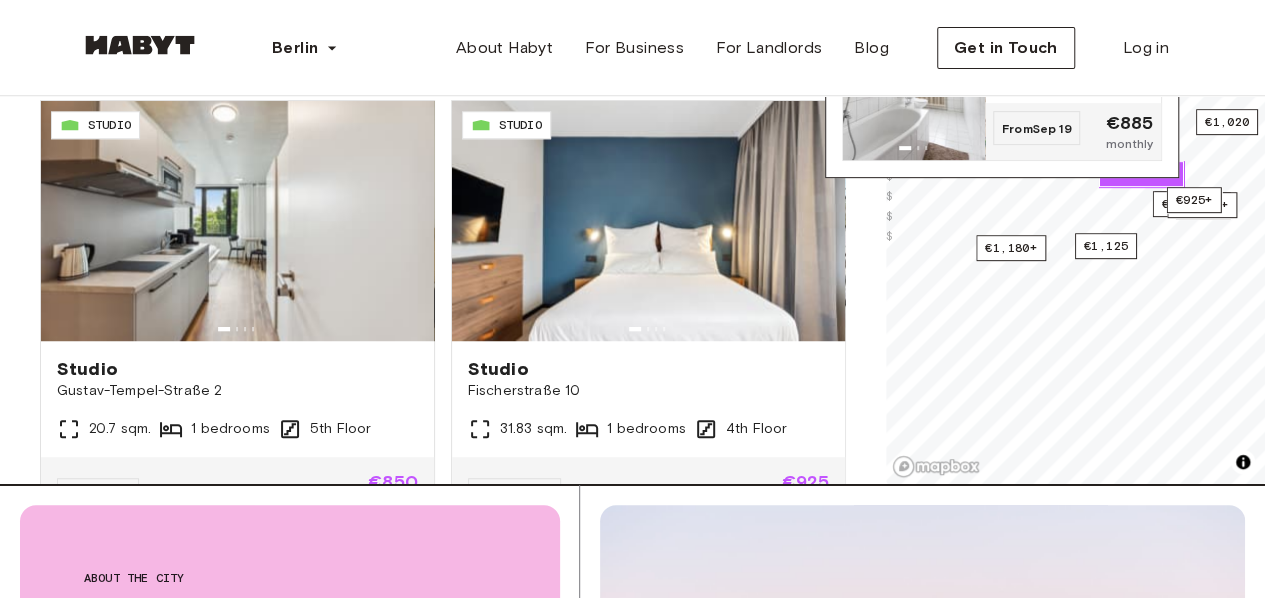 scroll, scrollTop: 720, scrollLeft: 0, axis: vertical 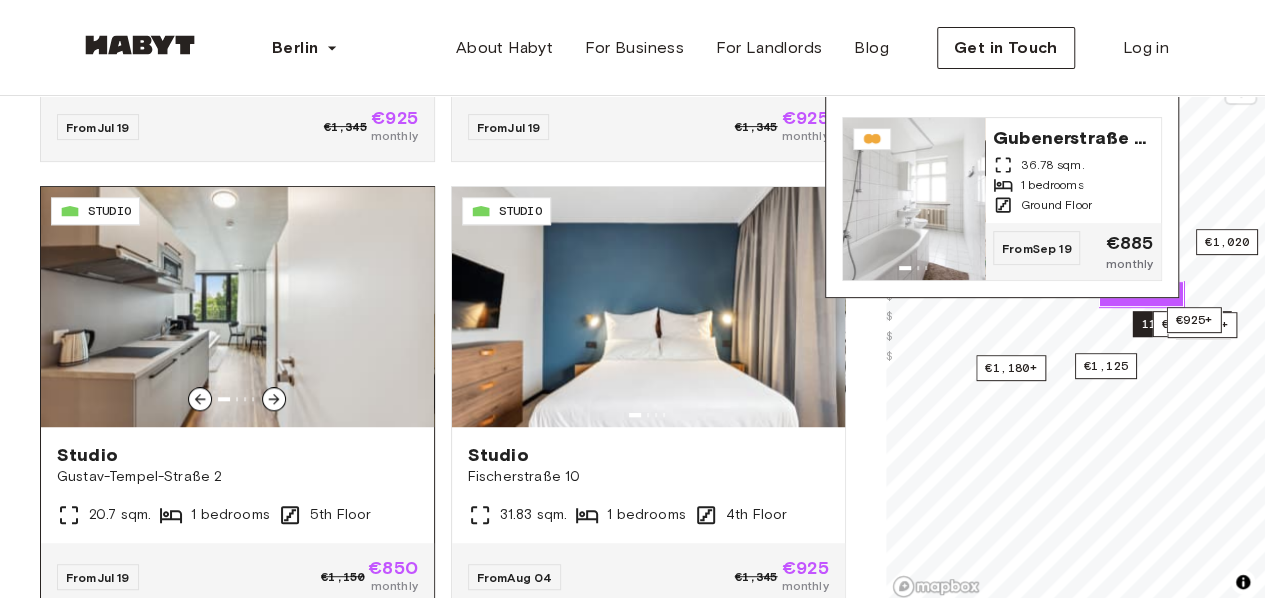 click at bounding box center (237, 307) 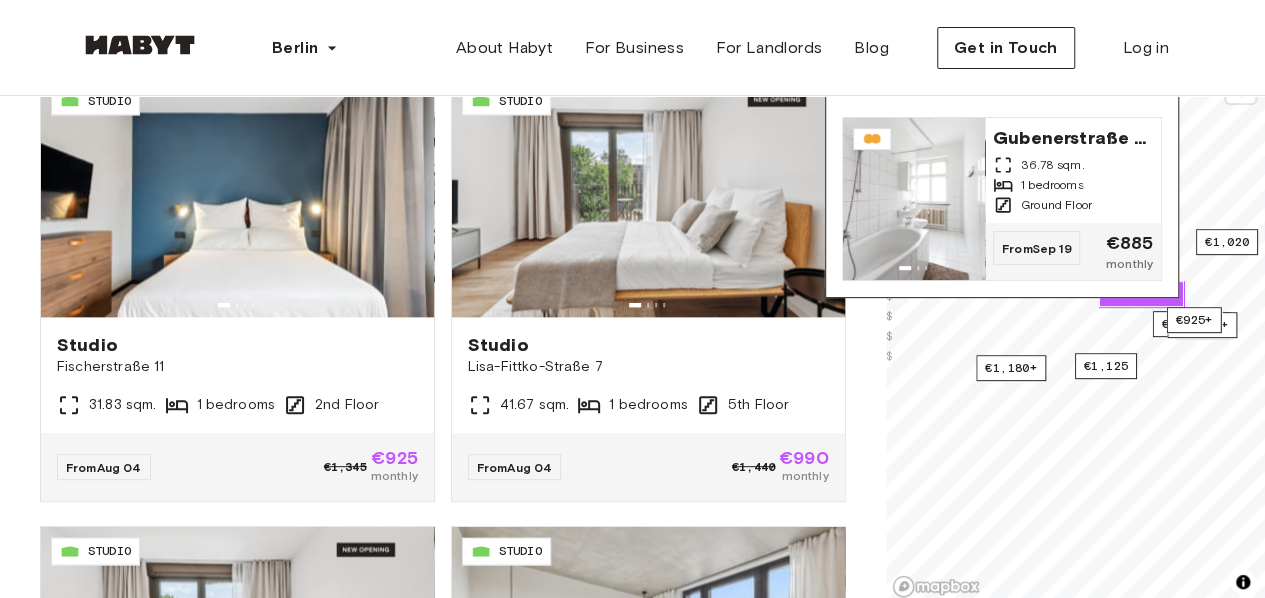 scroll, scrollTop: 1320, scrollLeft: 0, axis: vertical 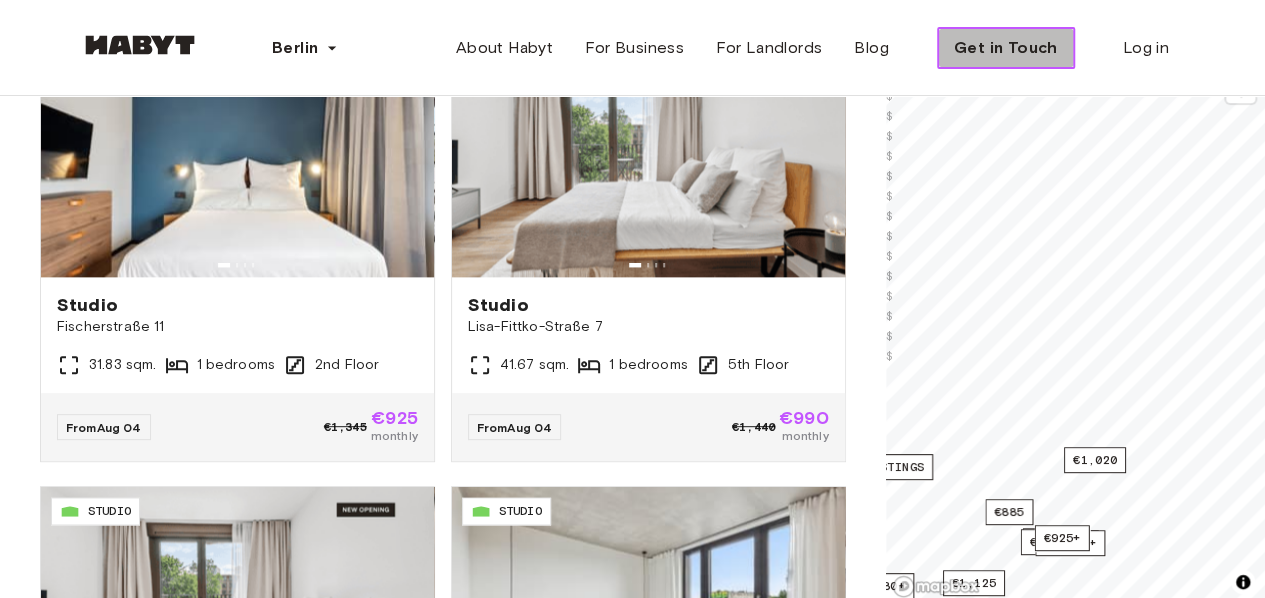 click on "Get in Touch" at bounding box center (1006, 48) 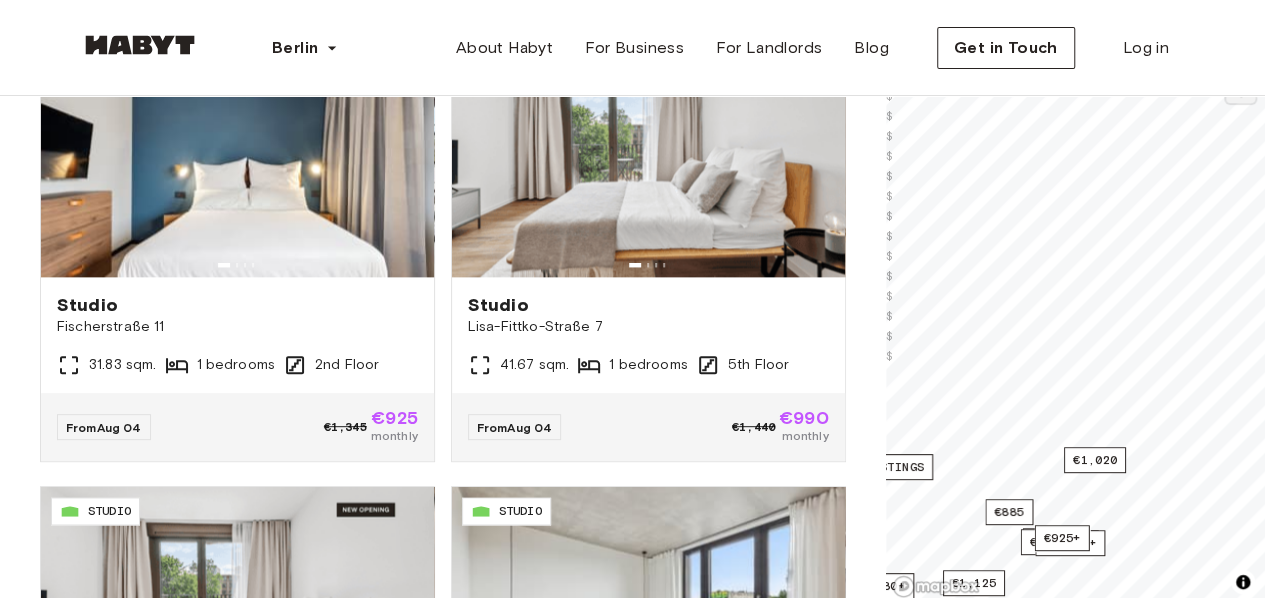 scroll, scrollTop: 0, scrollLeft: 0, axis: both 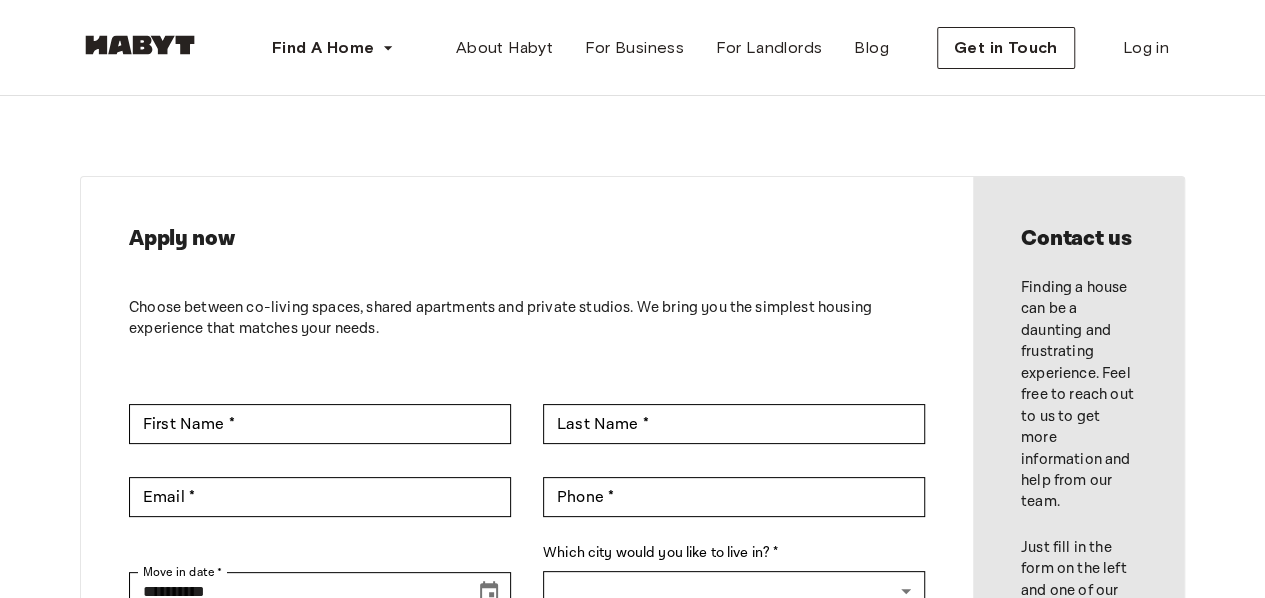 click on "**********" at bounding box center [632, 456] 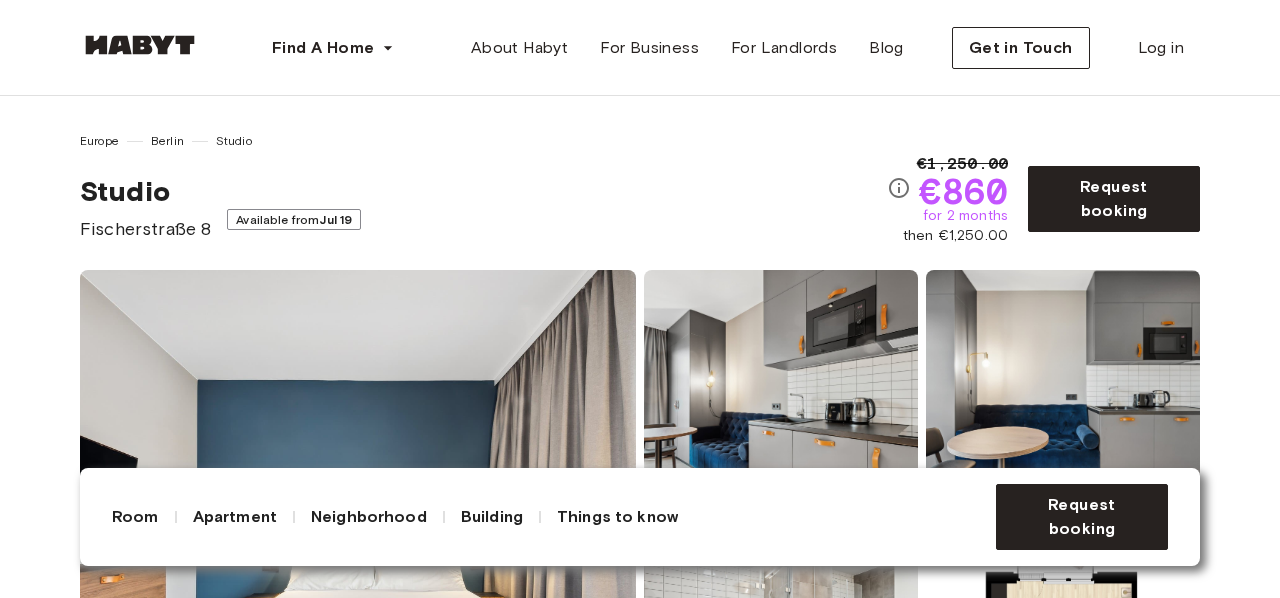 scroll, scrollTop: 0, scrollLeft: 0, axis: both 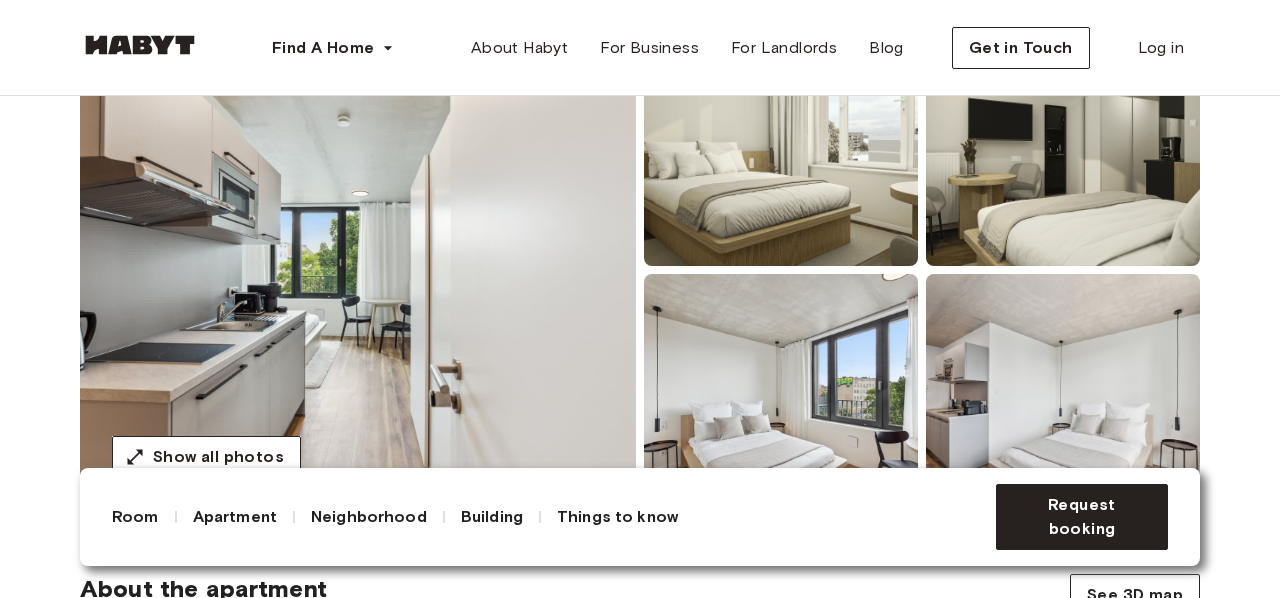 click at bounding box center [358, 270] 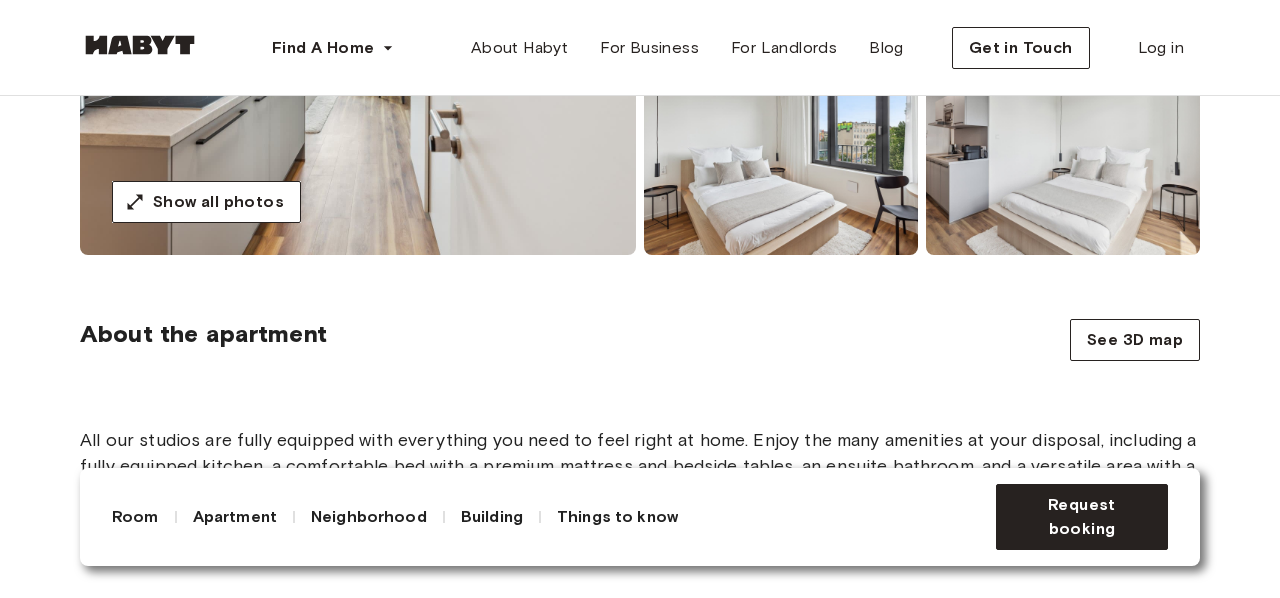 scroll, scrollTop: 640, scrollLeft: 0, axis: vertical 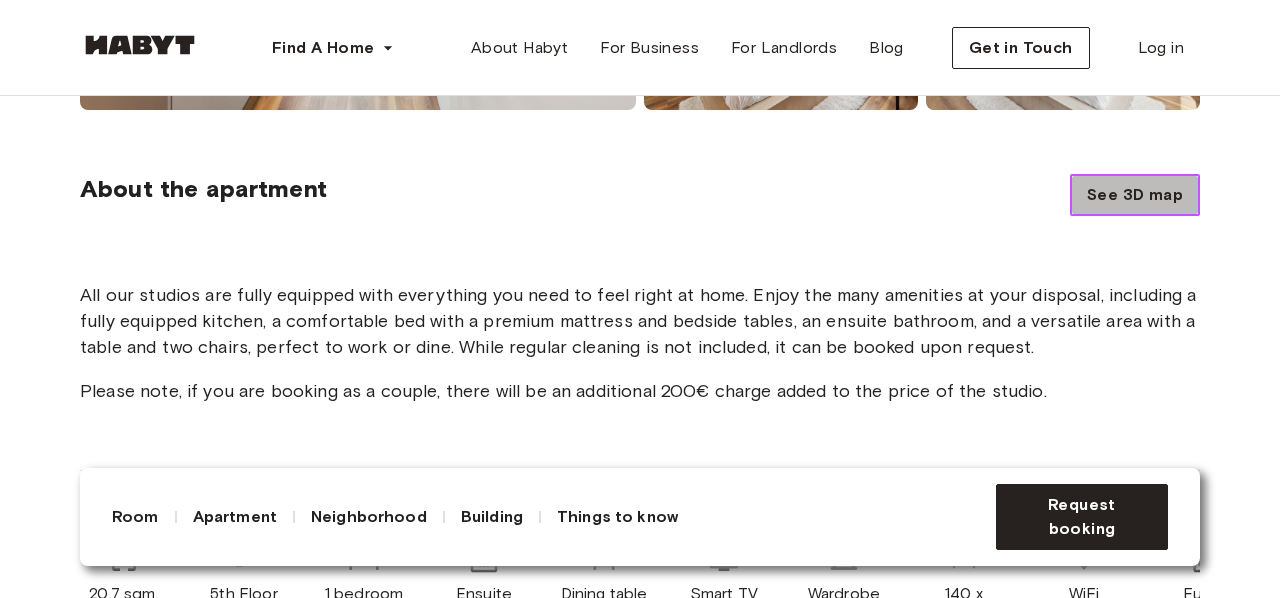 click on "See 3D map" at bounding box center (1135, 195) 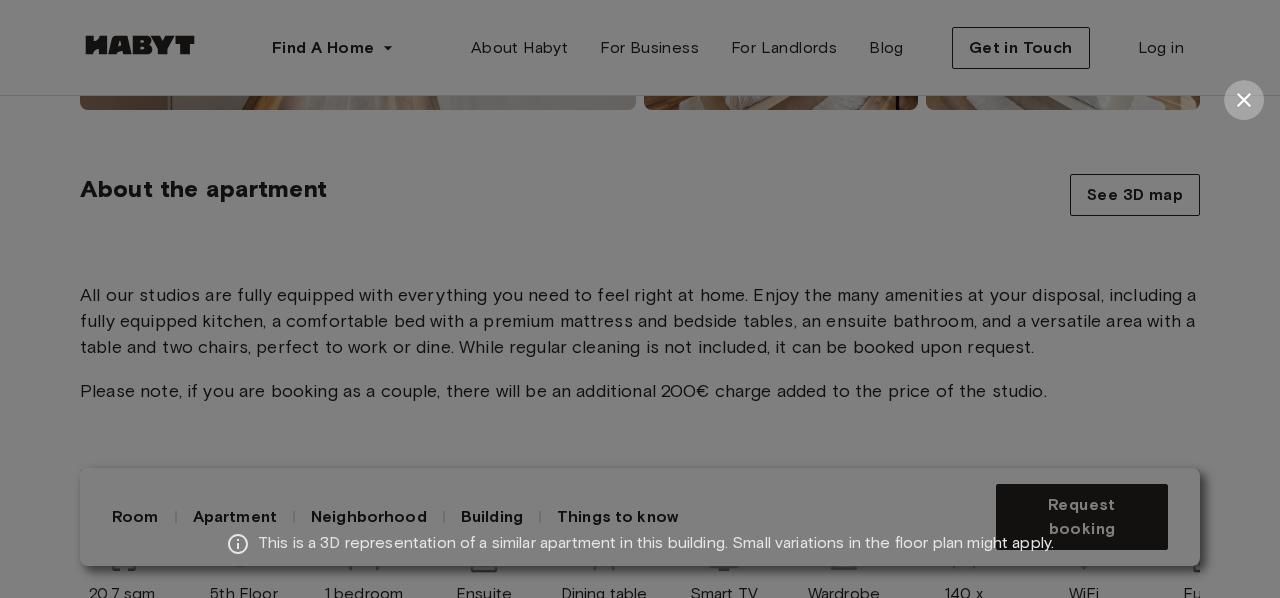 click 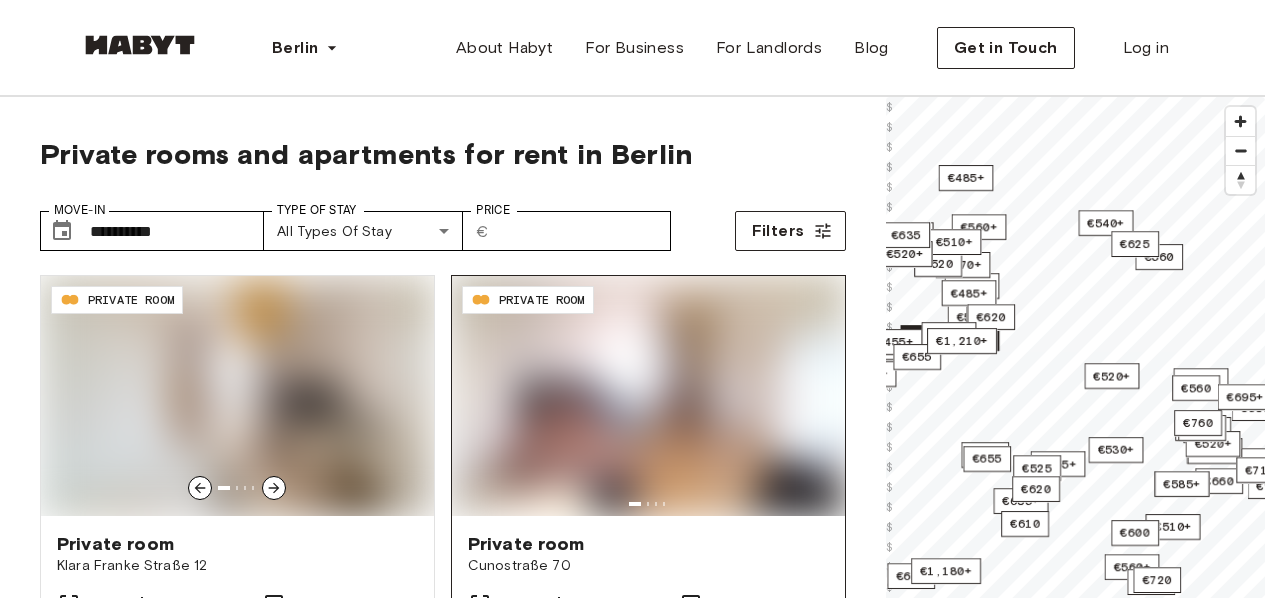 scroll, scrollTop: 0, scrollLeft: 0, axis: both 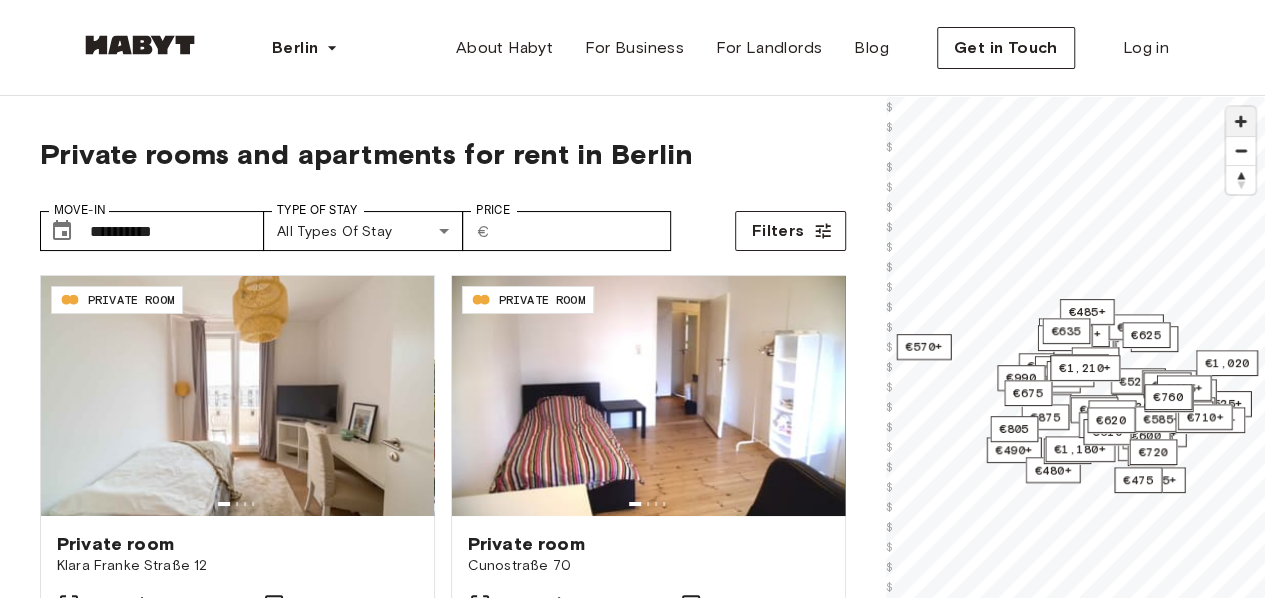 click at bounding box center (1240, 121) 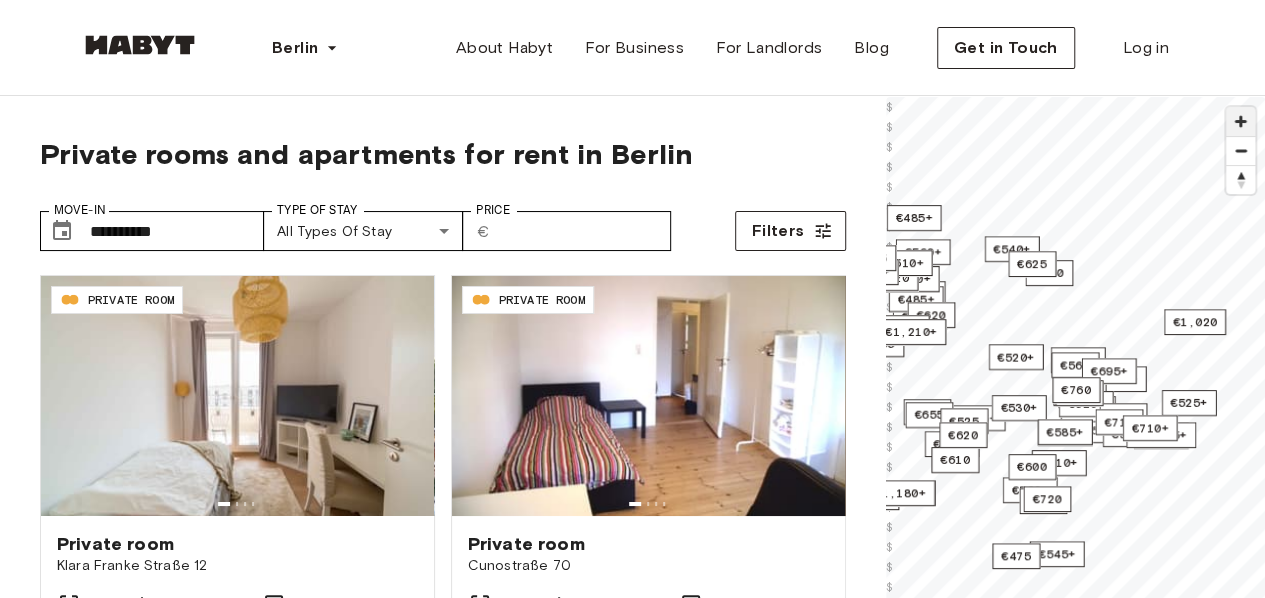 click at bounding box center (1240, 121) 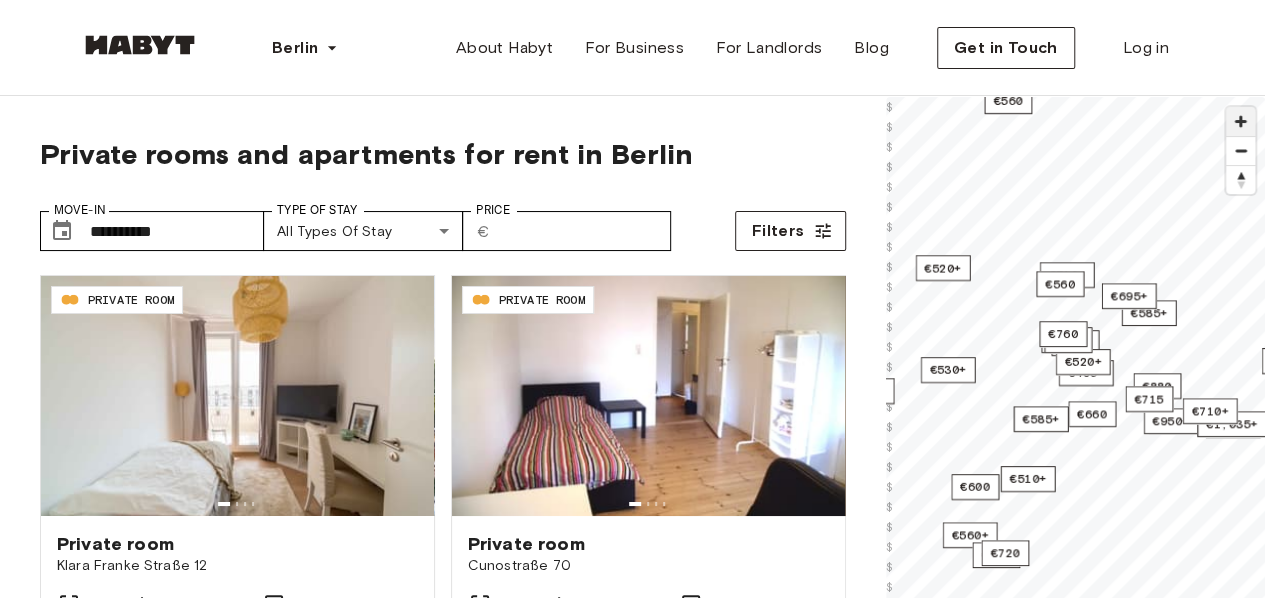 click at bounding box center (1240, 121) 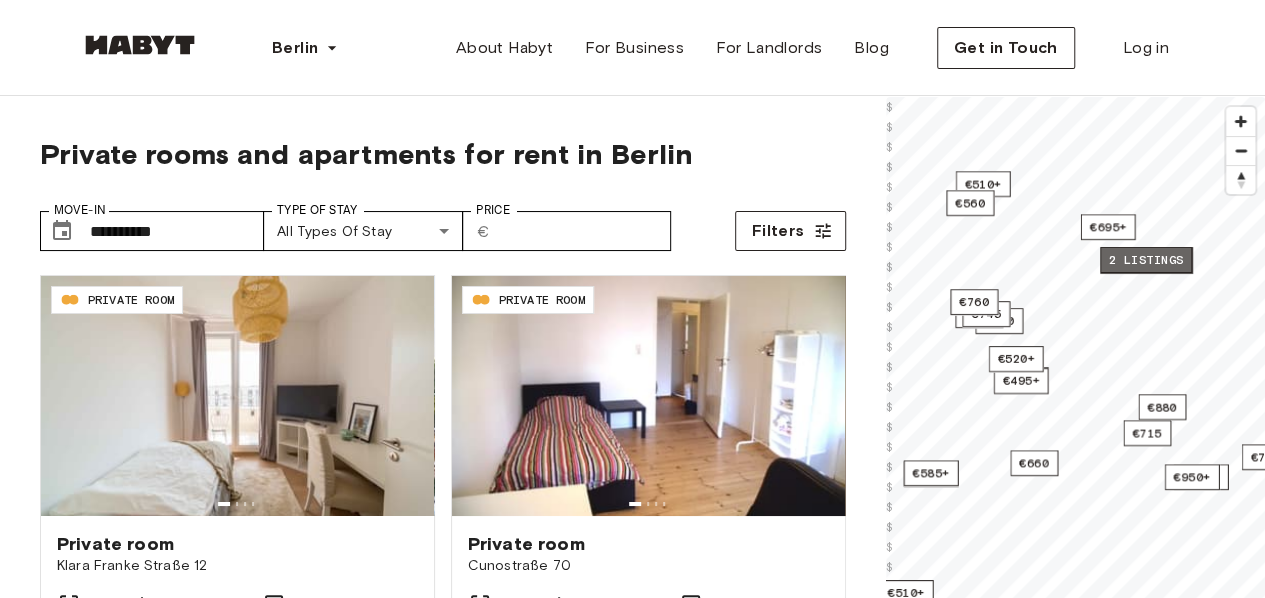 click on "2 listings" at bounding box center [1146, 260] 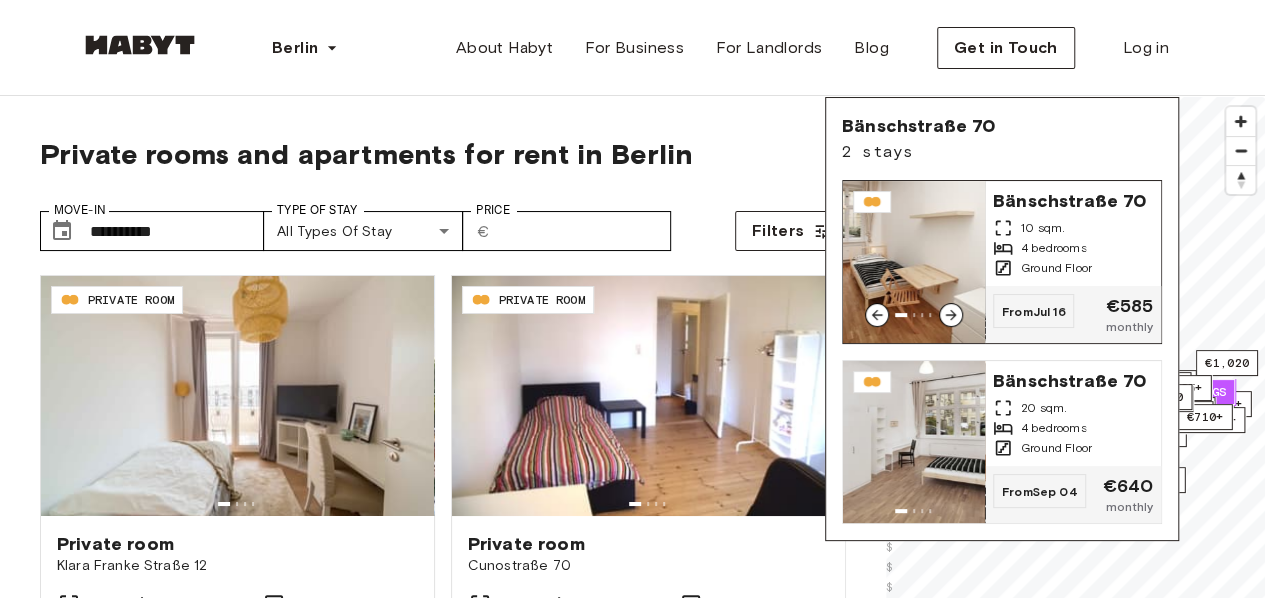 click on "10 sqm." at bounding box center (1073, 228) 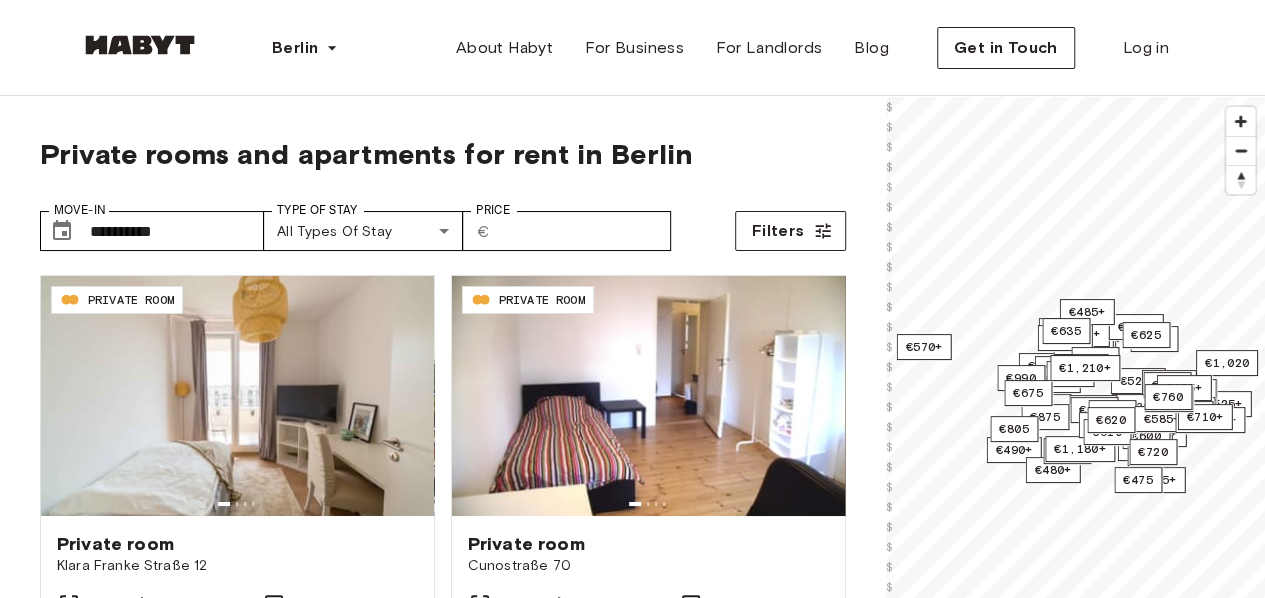 scroll, scrollTop: 25, scrollLeft: 0, axis: vertical 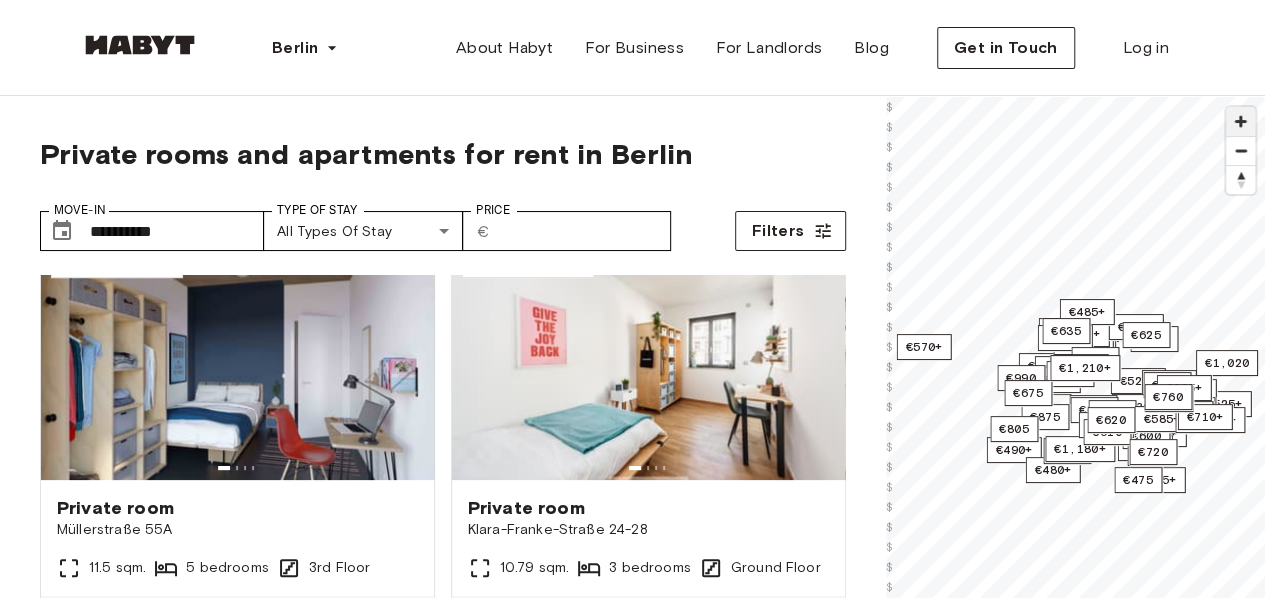 click at bounding box center [1240, 121] 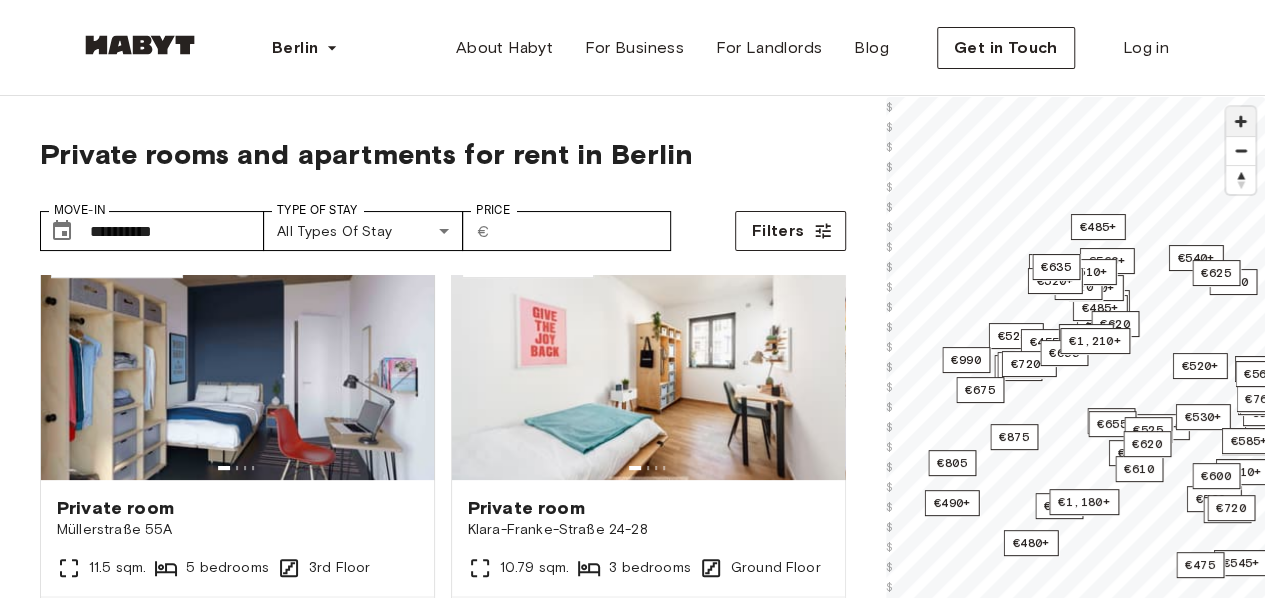click at bounding box center [1240, 121] 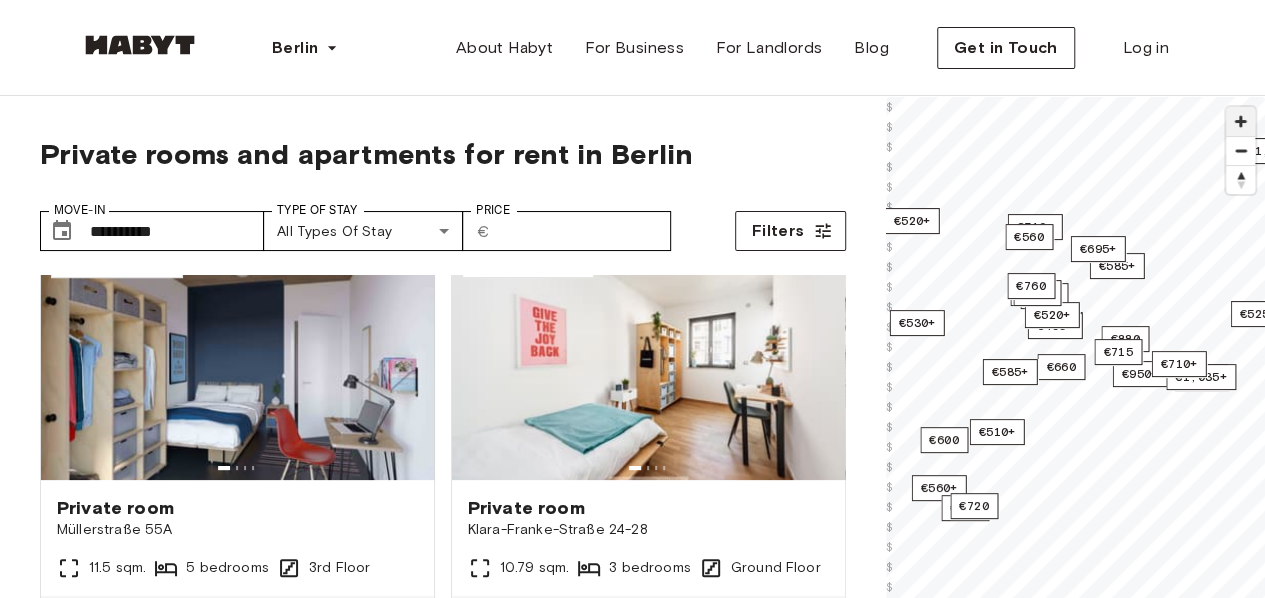 click at bounding box center [1240, 121] 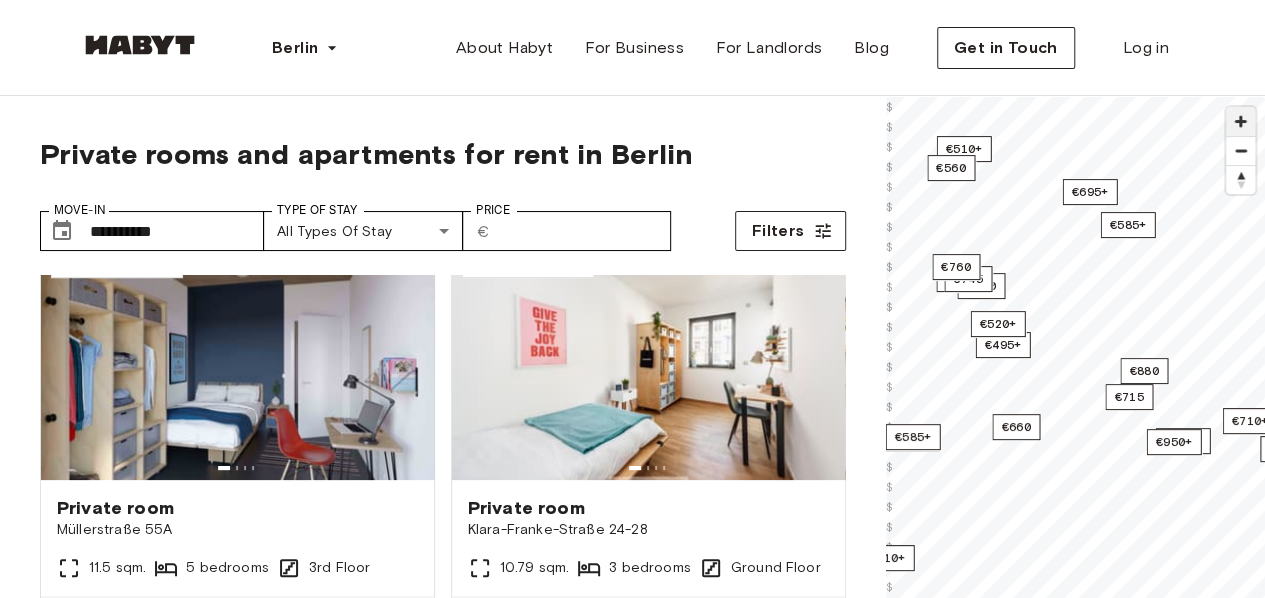 click at bounding box center [1240, 121] 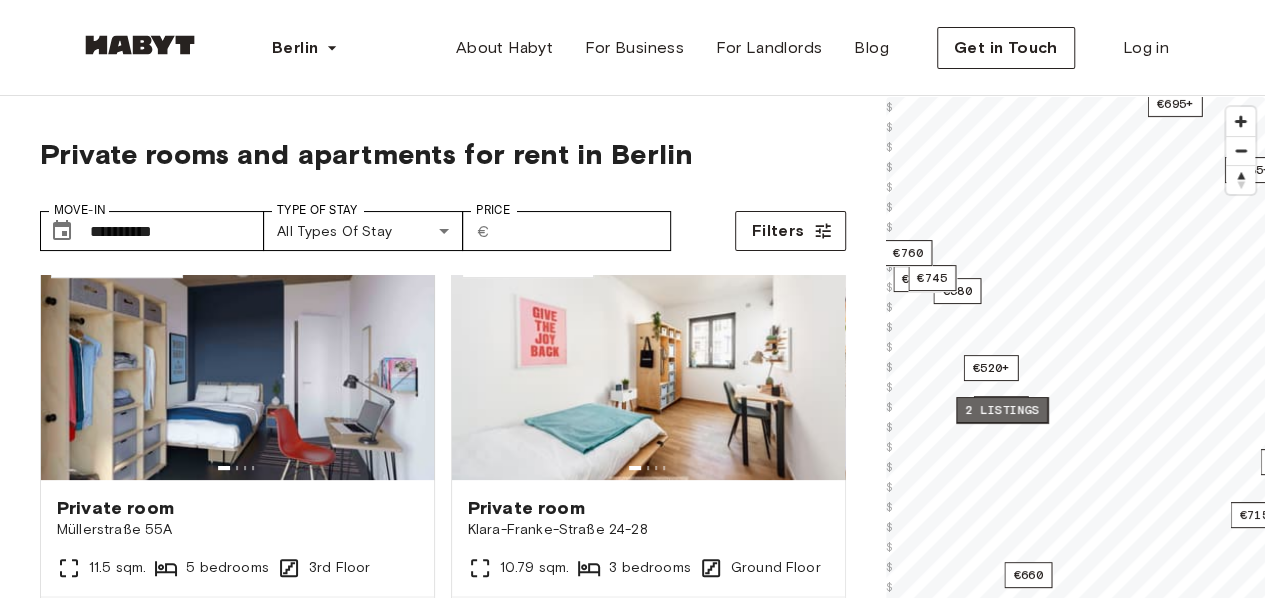 click on "2 listings" at bounding box center [1002, 410] 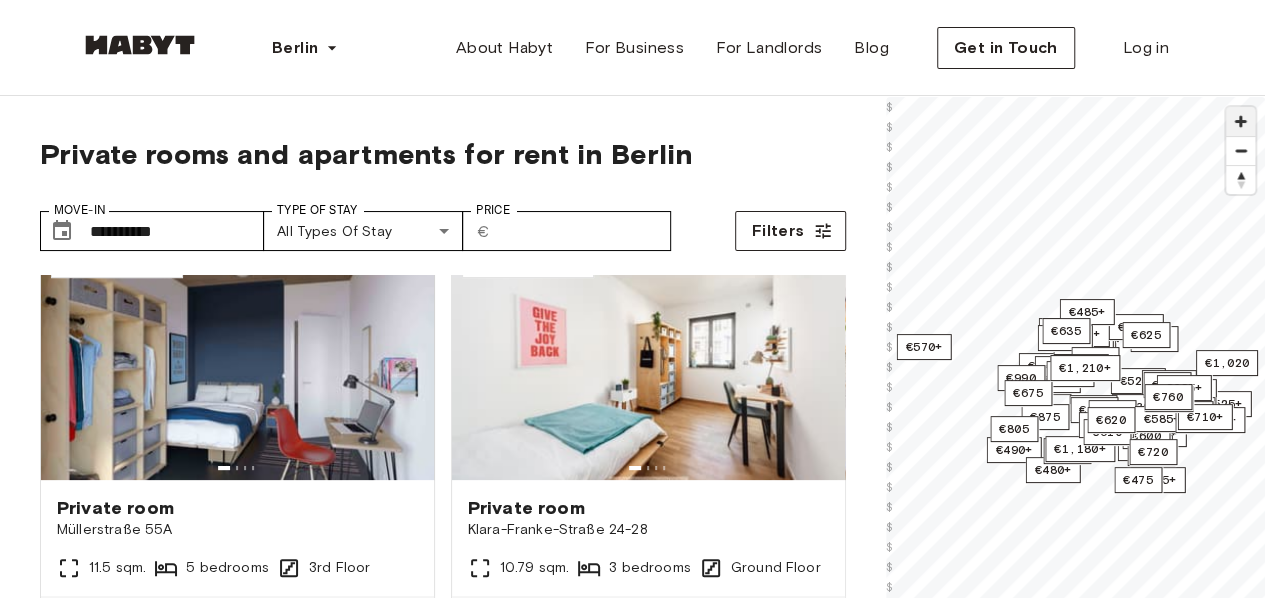 click at bounding box center [1240, 121] 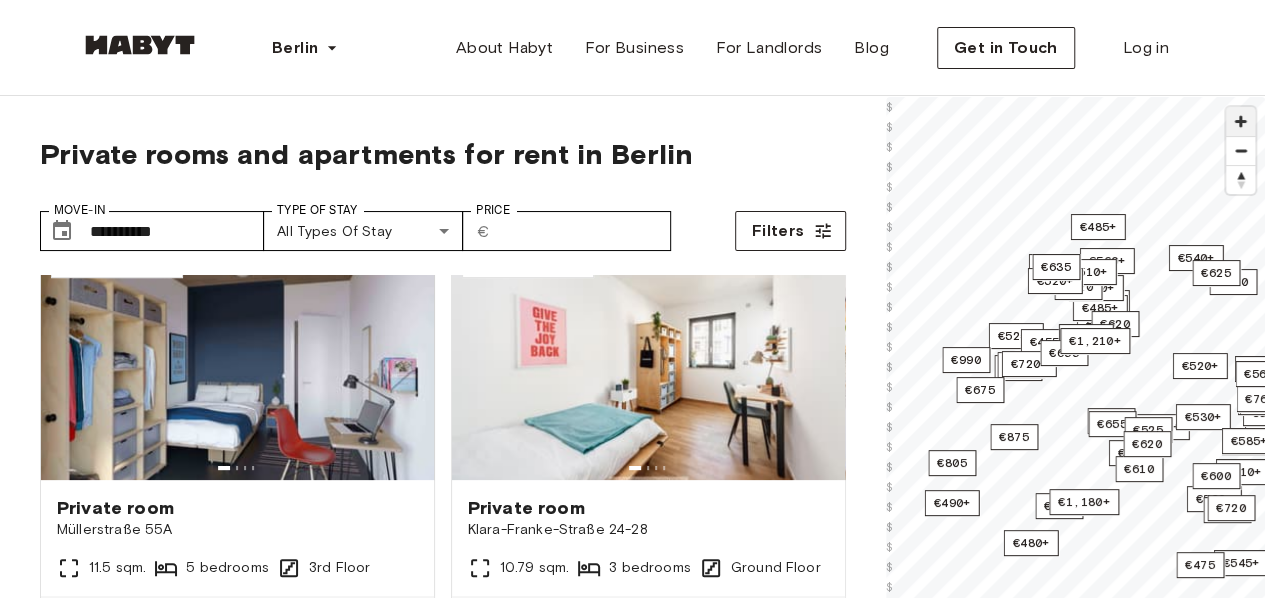 click at bounding box center (1240, 121) 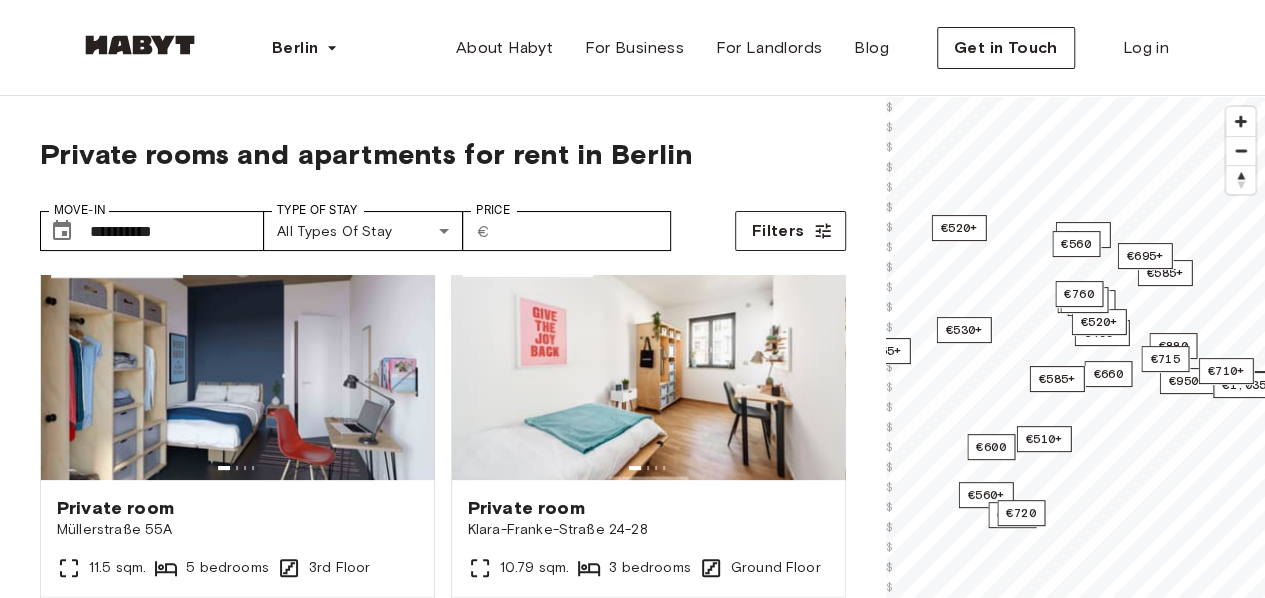 click on "**********" at bounding box center (632, 485) 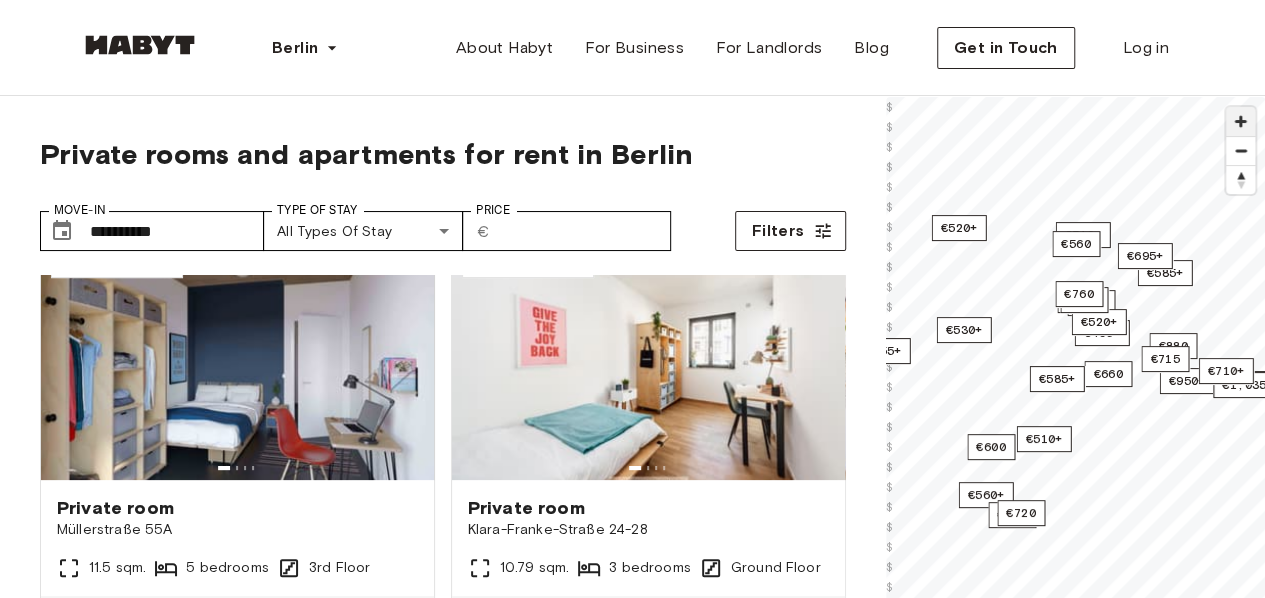 click at bounding box center [1240, 121] 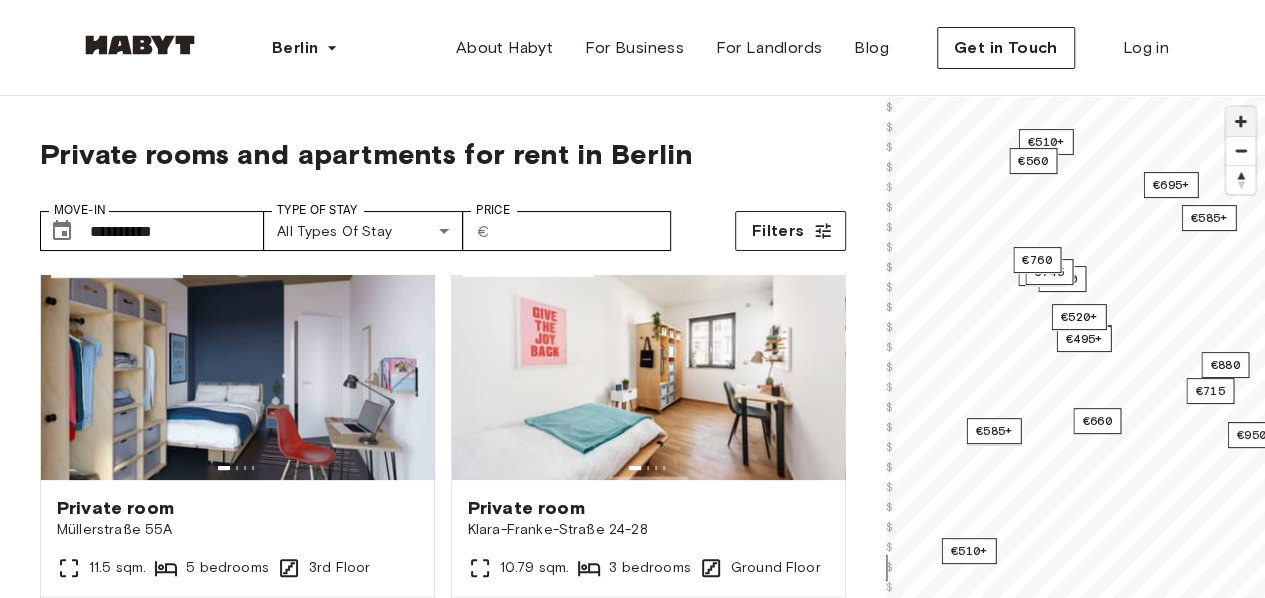 click at bounding box center [1240, 121] 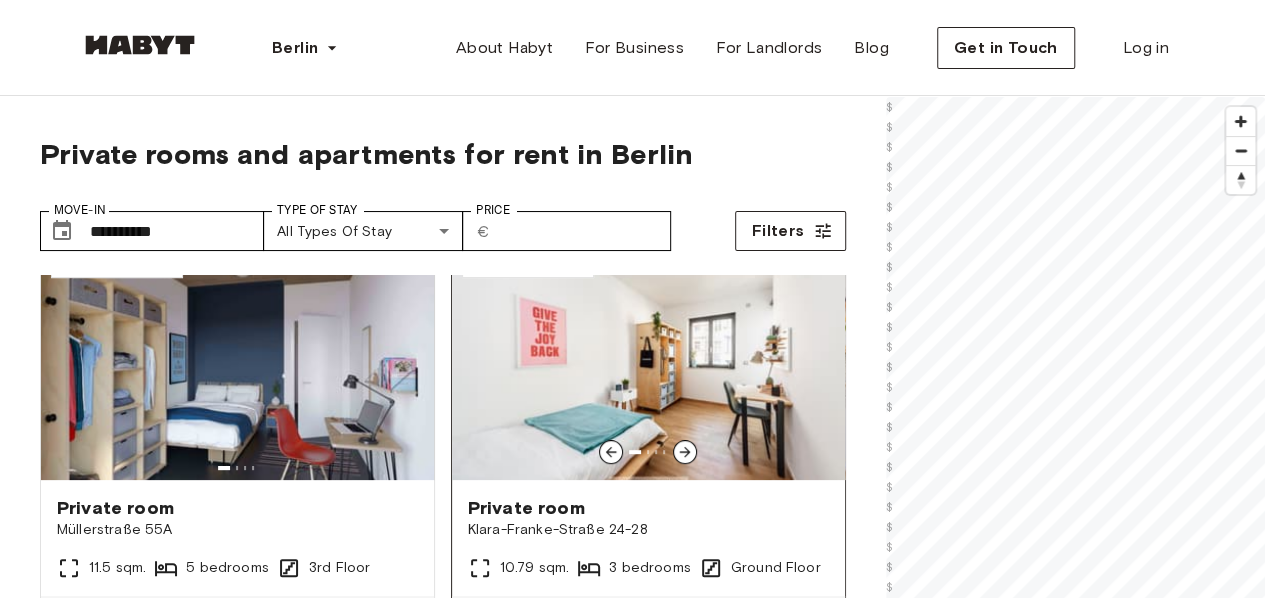 click on "**********" at bounding box center (632, 485) 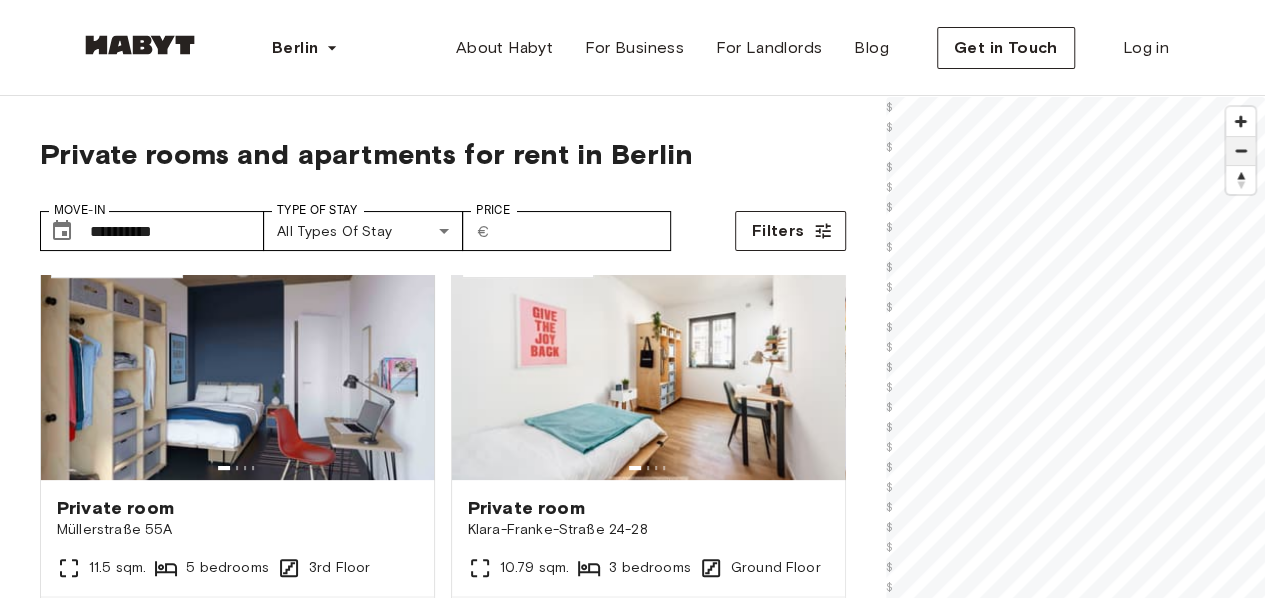 click at bounding box center (1240, 151) 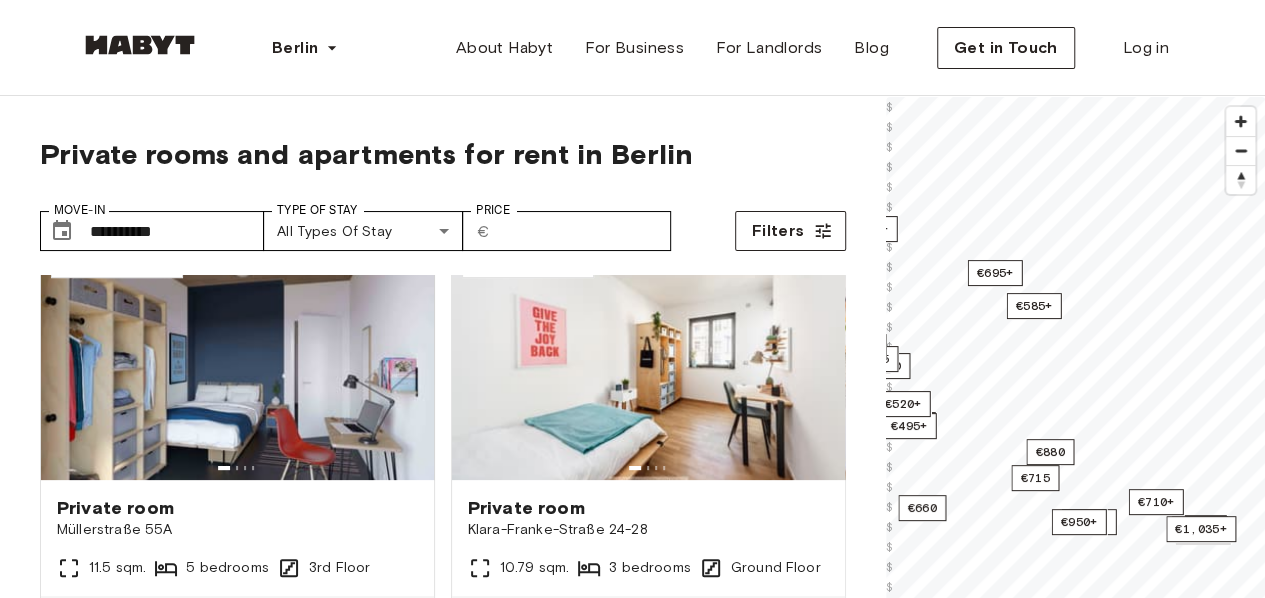 click on "**********" at bounding box center [632, 2414] 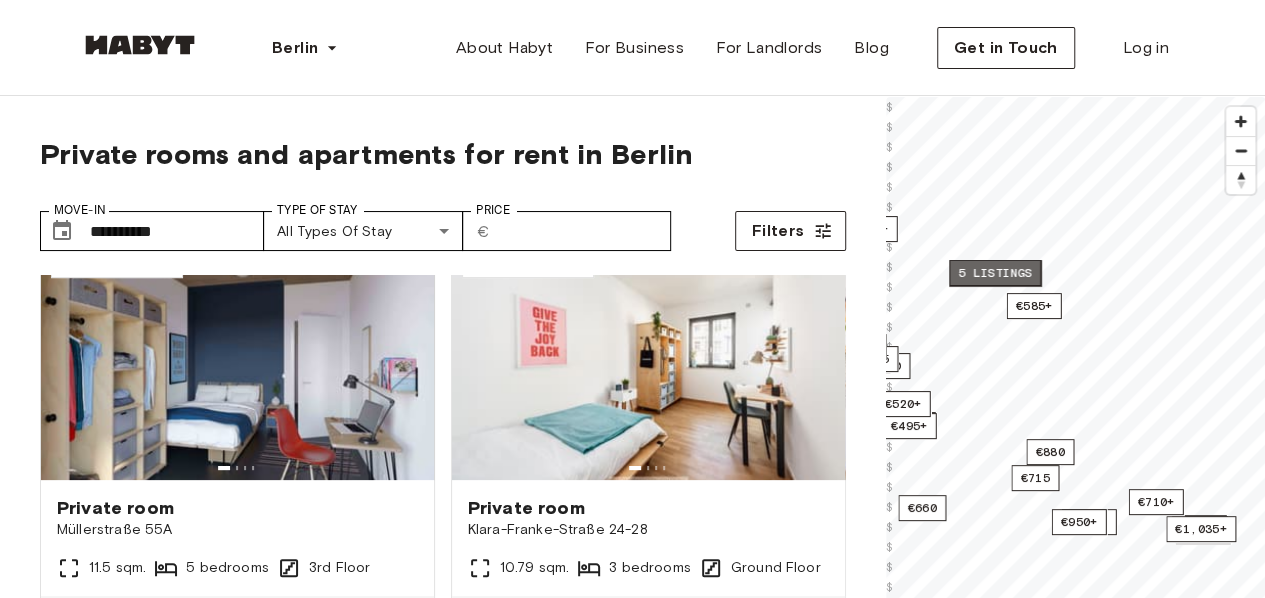 click on "5 listings" at bounding box center [995, 273] 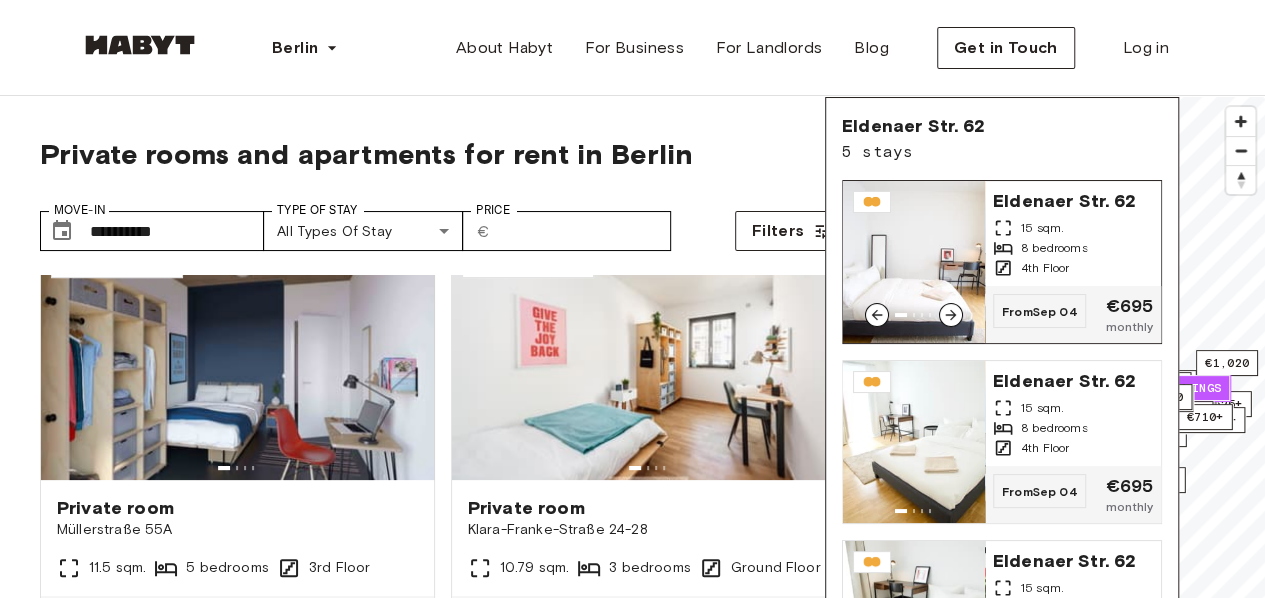 click at bounding box center [914, 262] 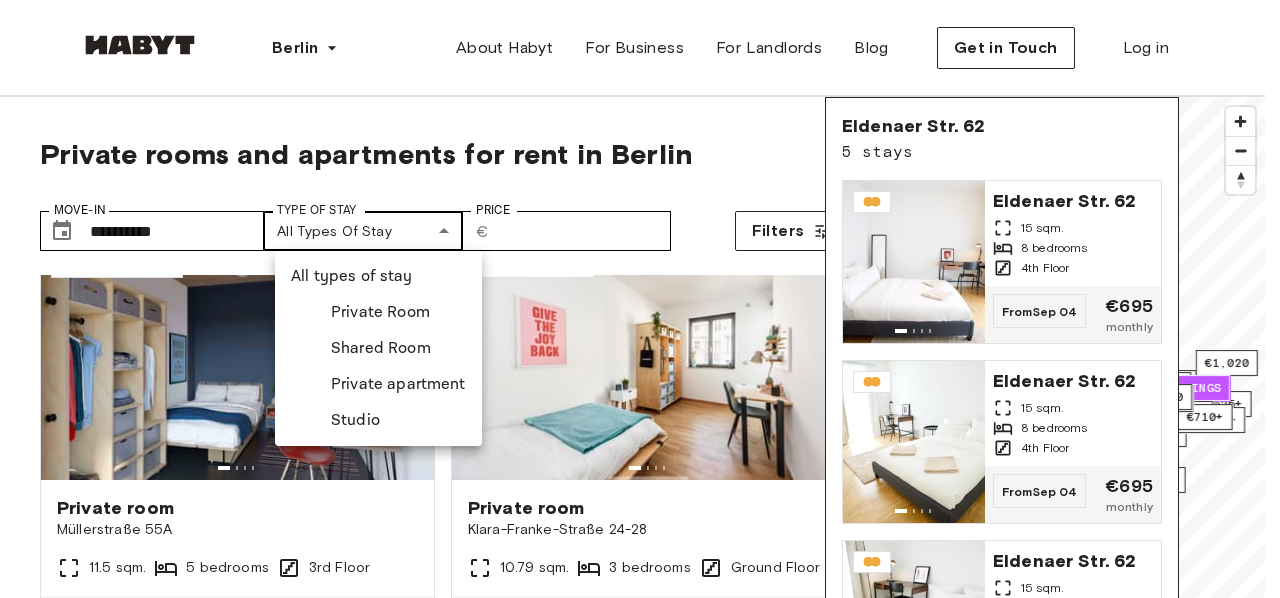 click on "**********" at bounding box center [640, 2414] 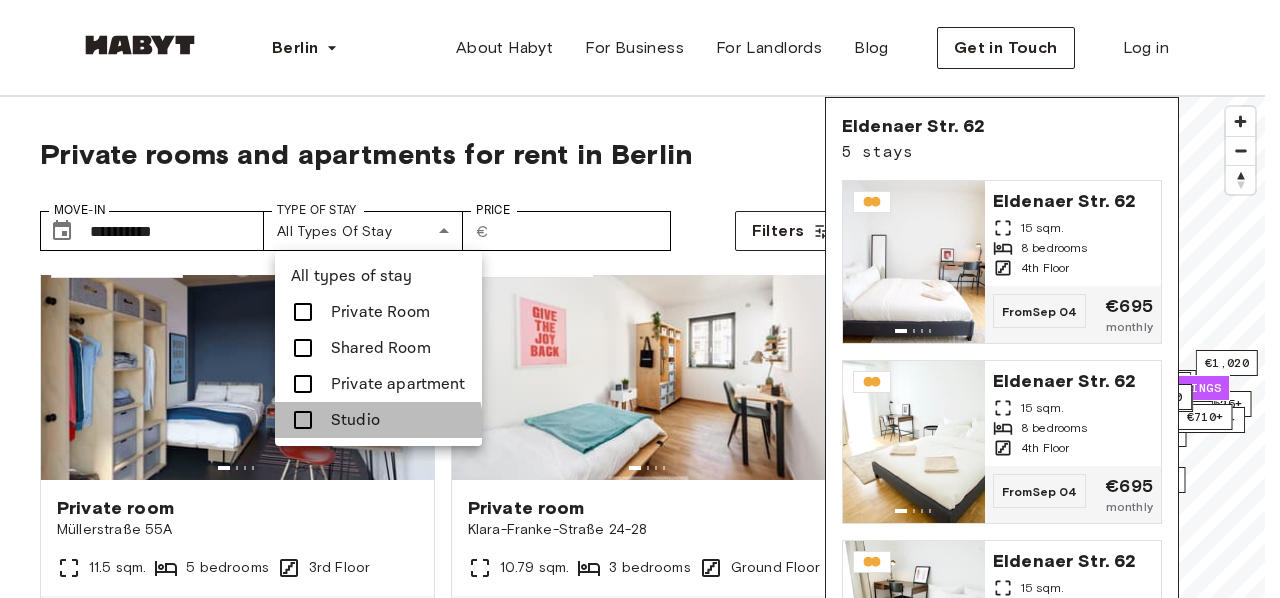 click on "Studio" at bounding box center (355, 420) 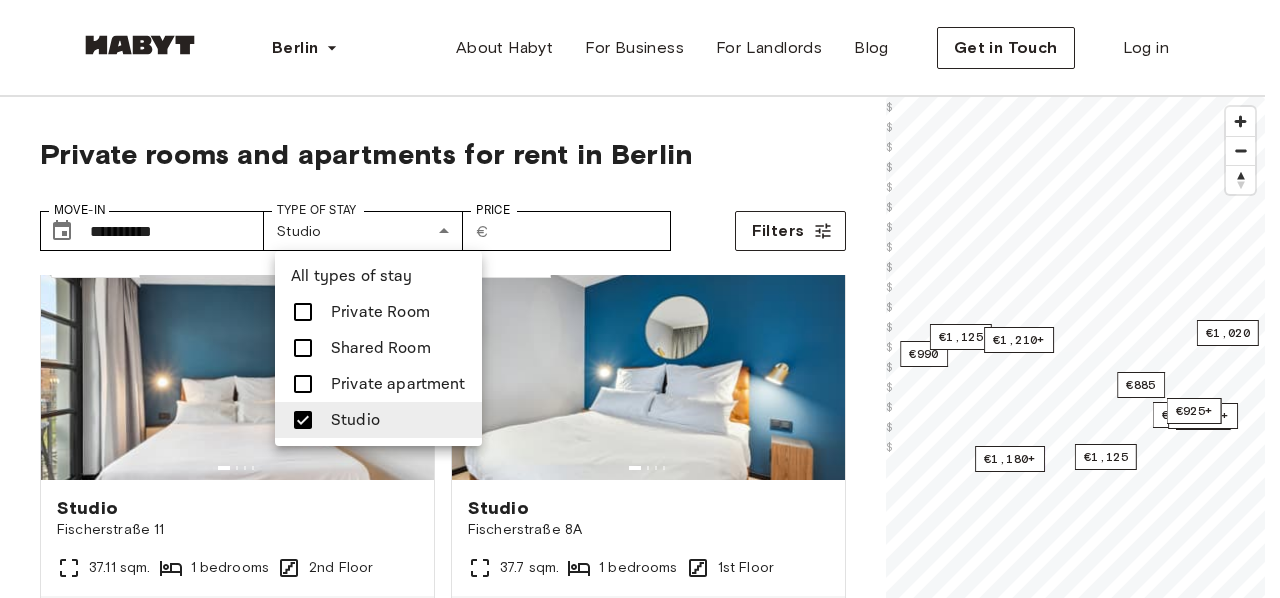click at bounding box center (640, 299) 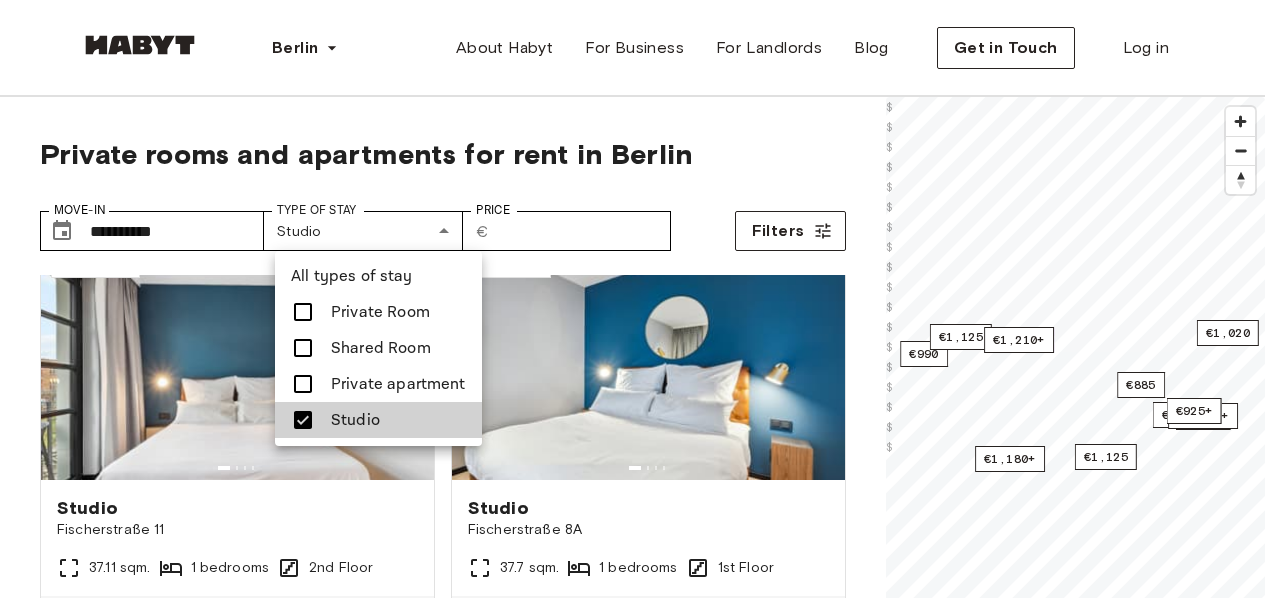 type 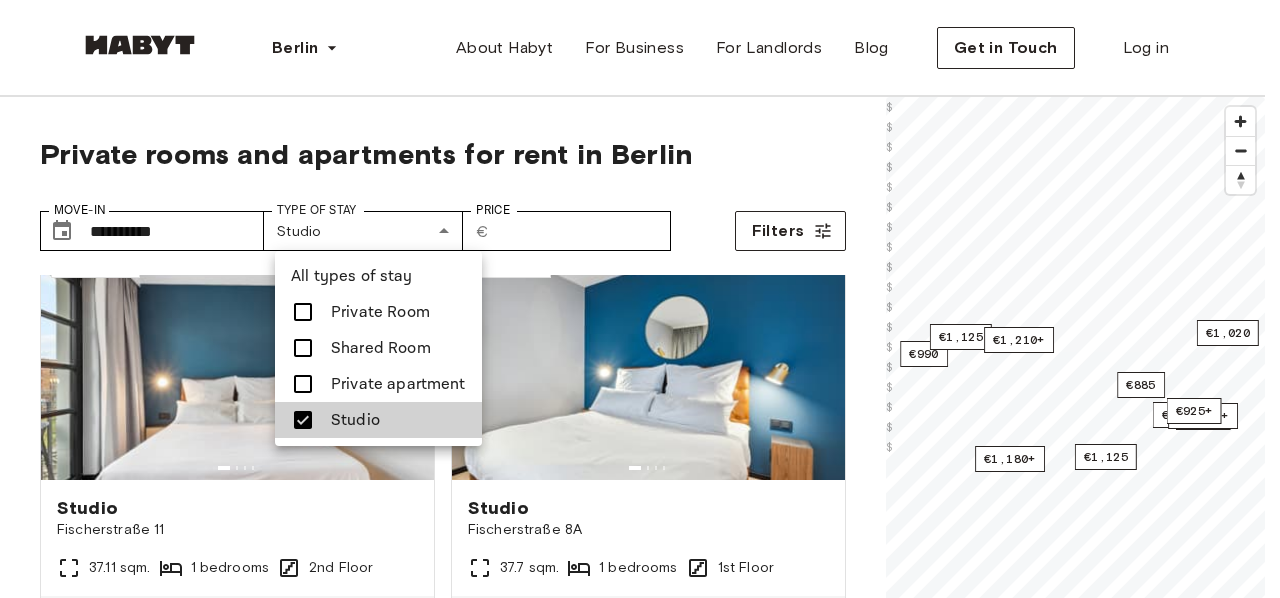 click at bounding box center [640, 299] 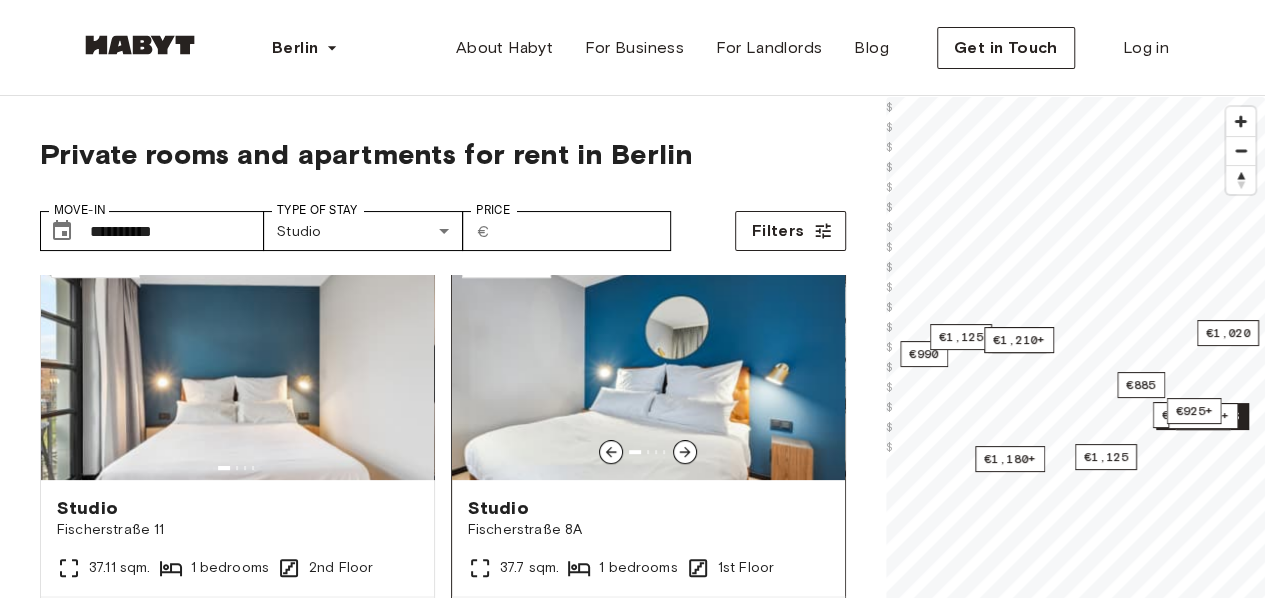 click 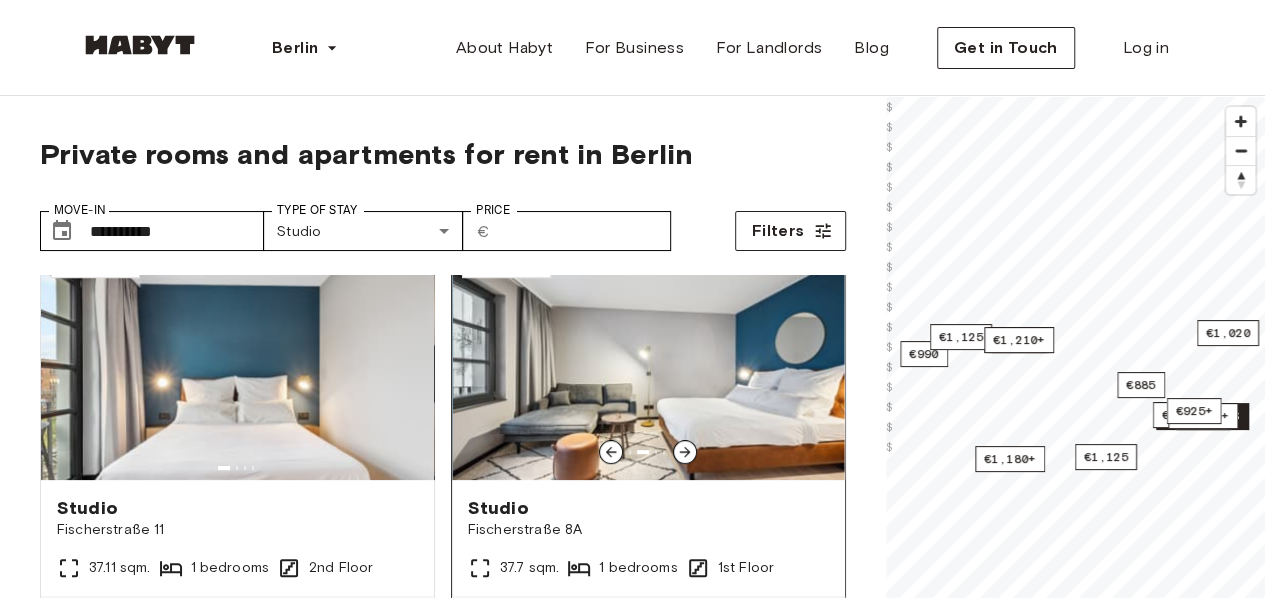 click 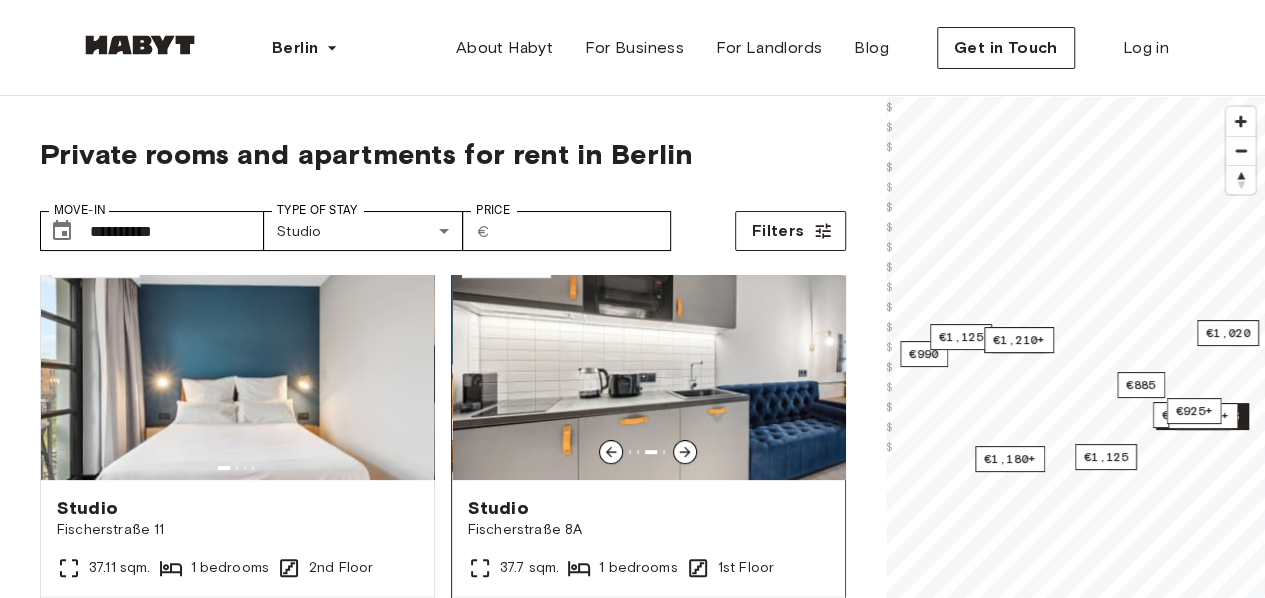 click 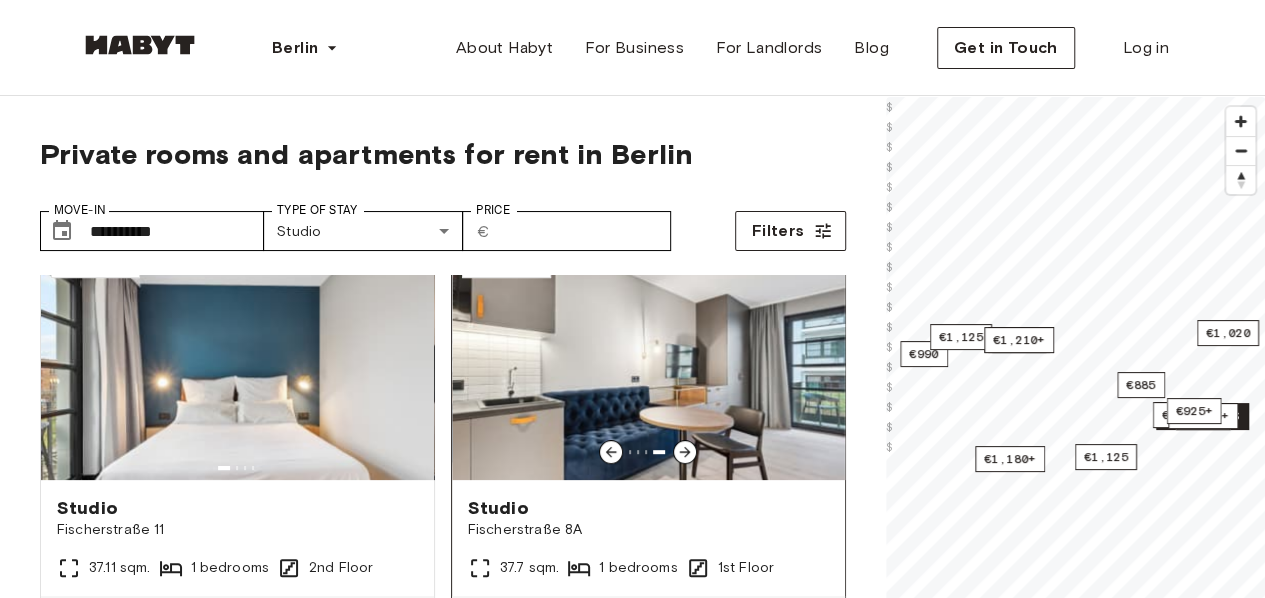 click 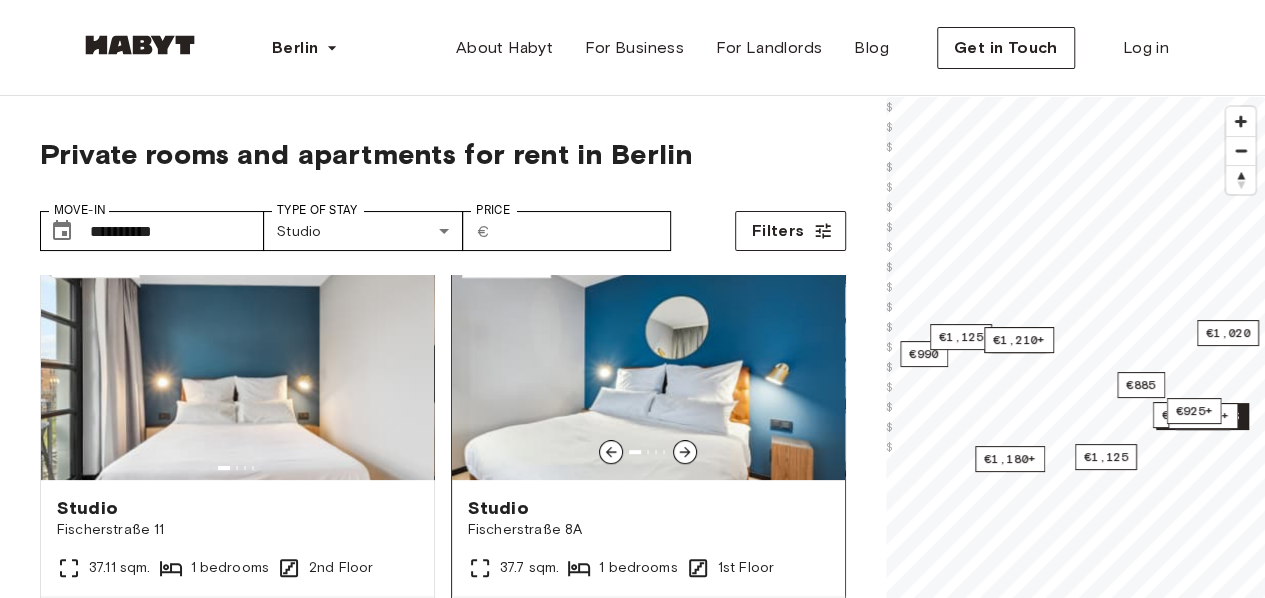 click 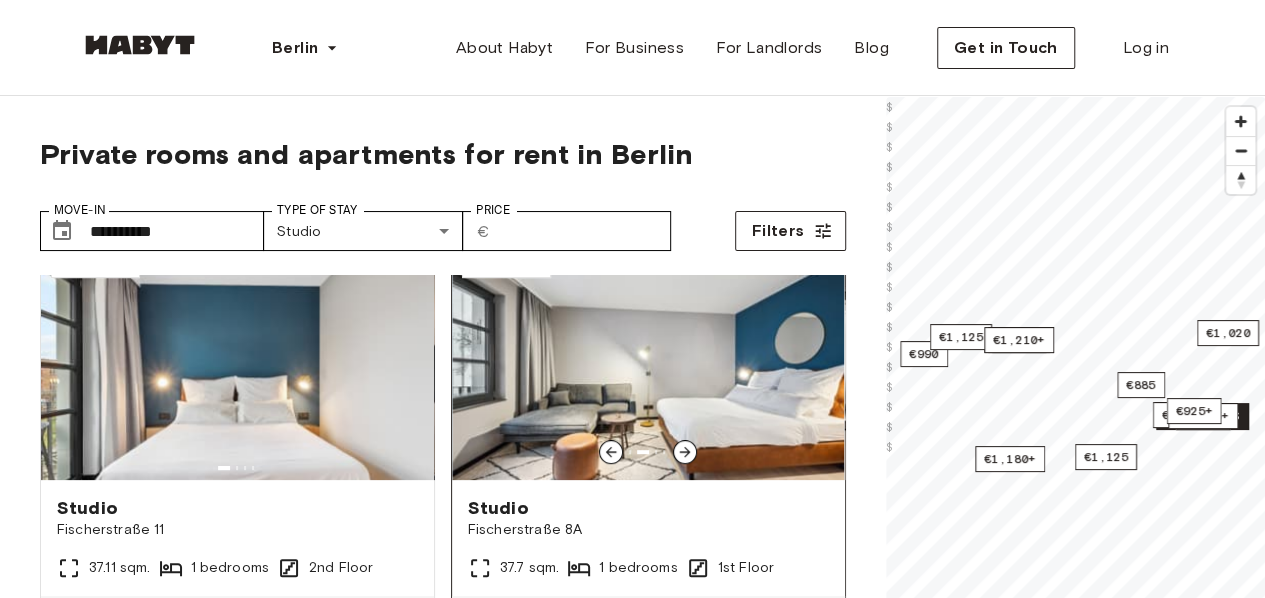 click 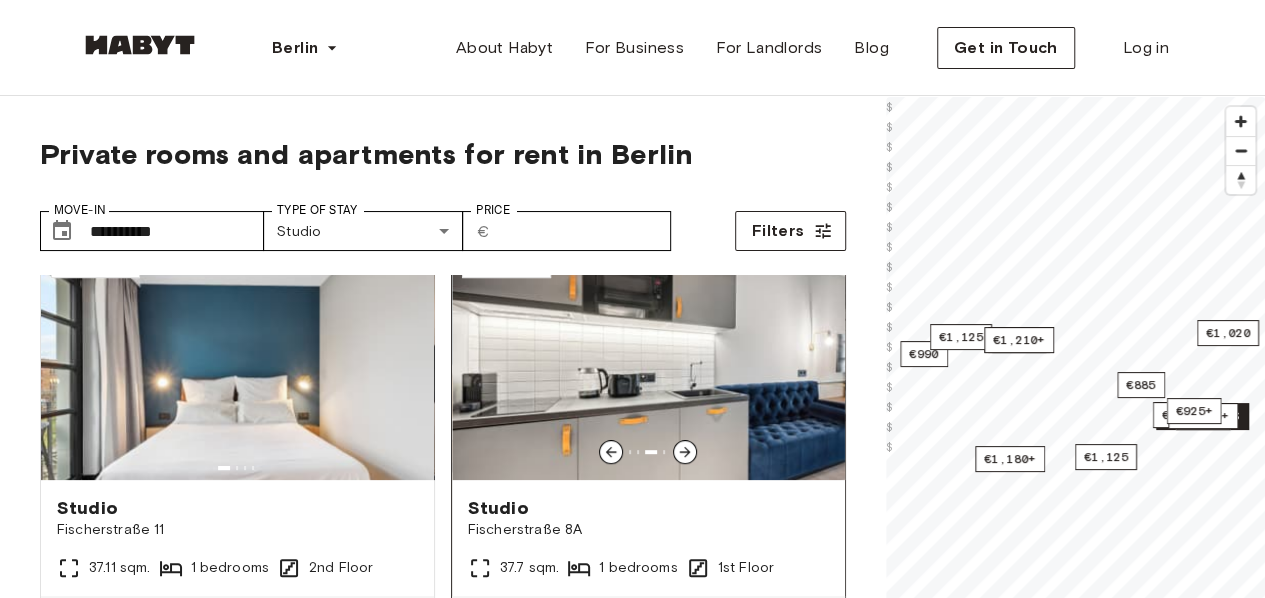 click 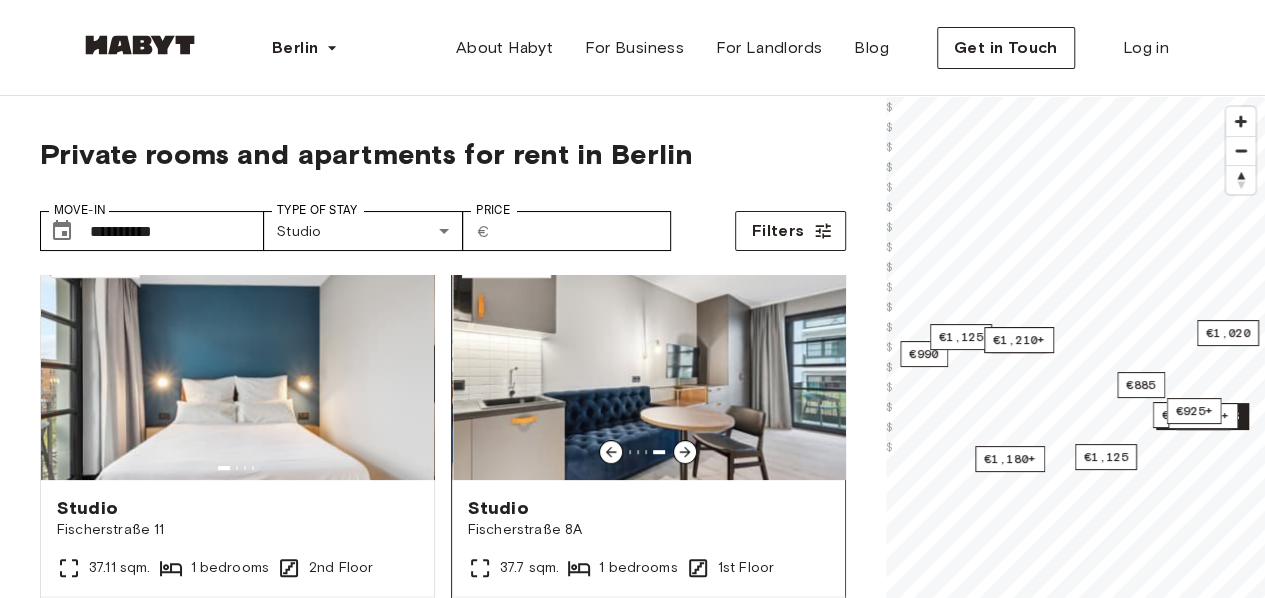 click 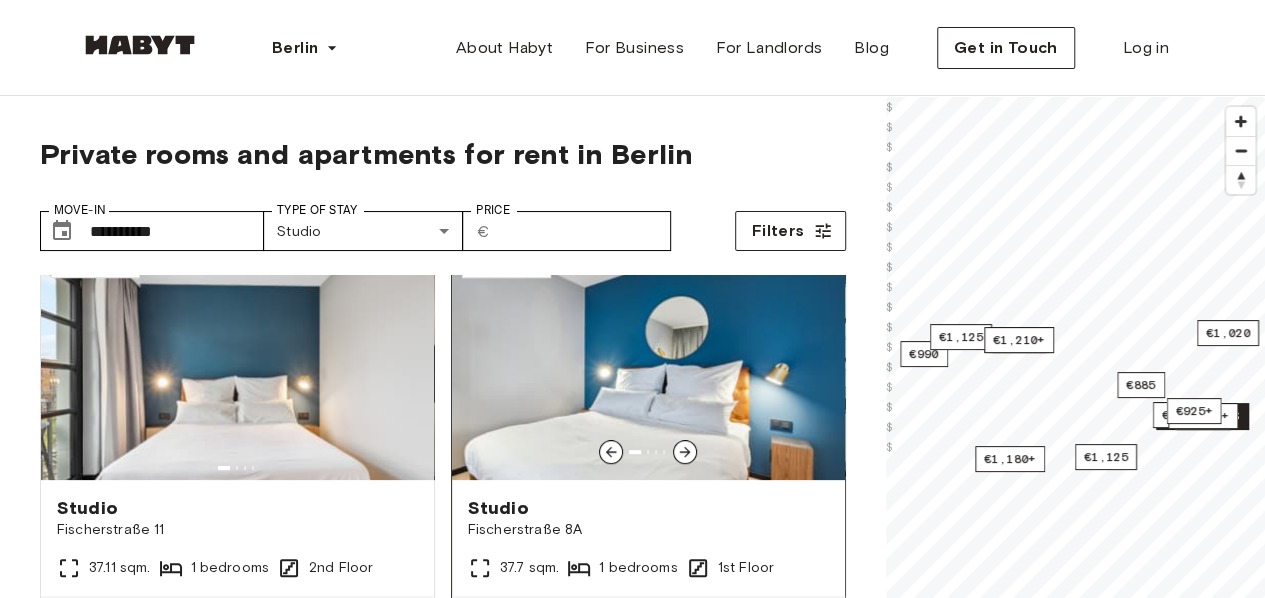 click 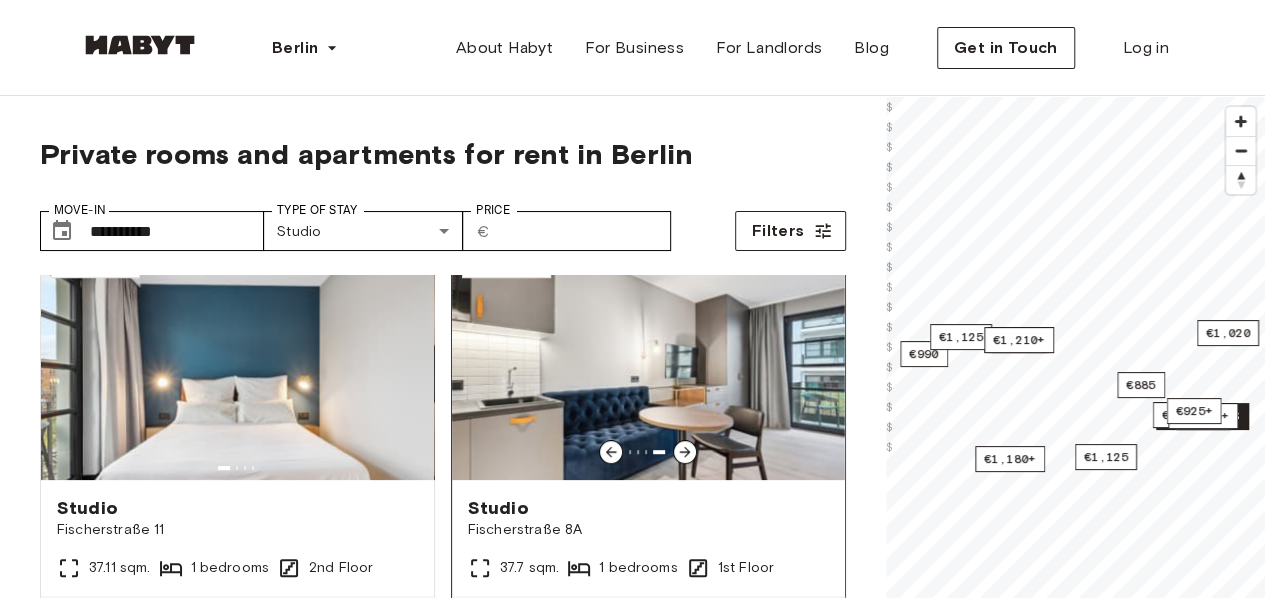 click at bounding box center (648, 360) 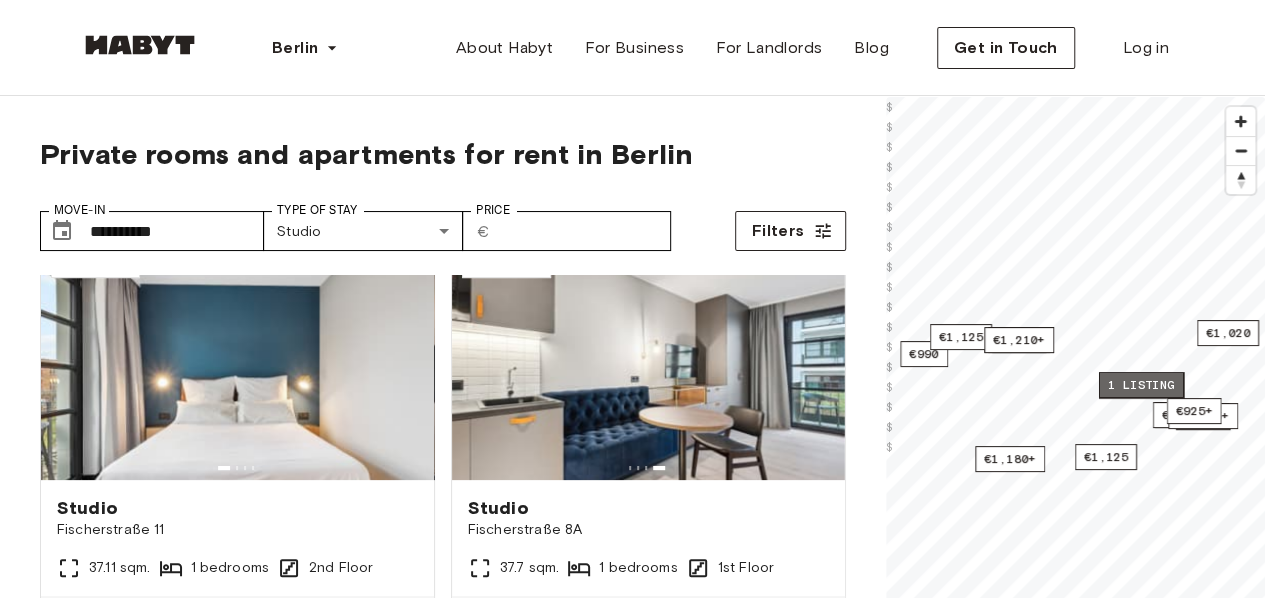 click on "1 listing" at bounding box center (1140, 385) 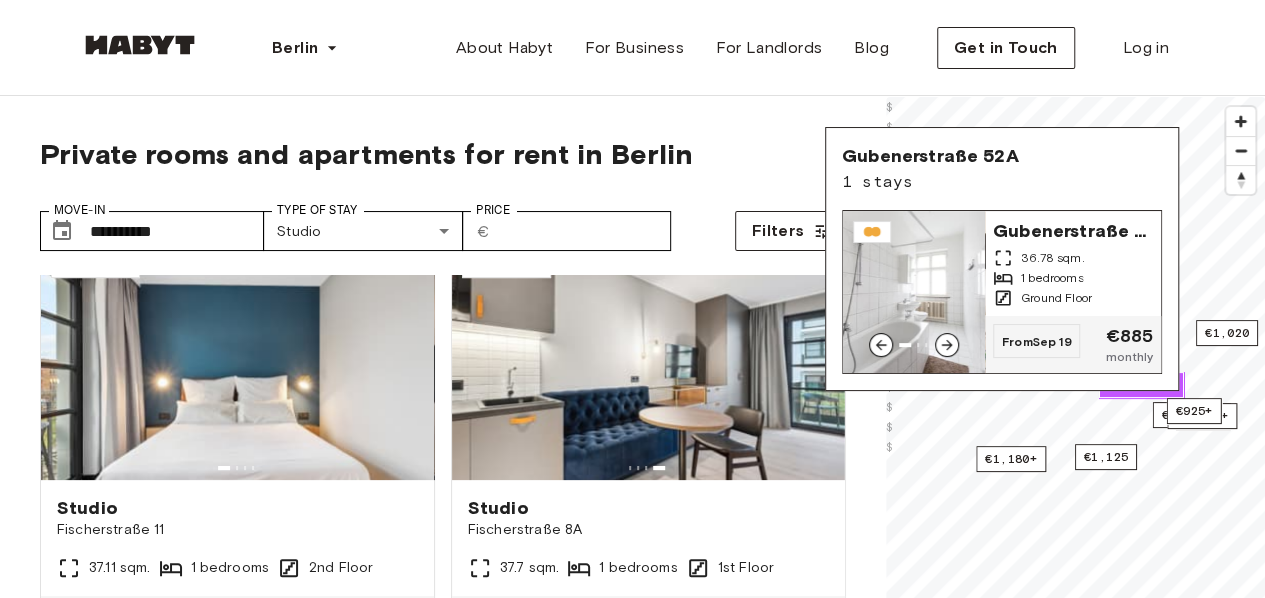 click on "Gubenerstraße 52A" at bounding box center [1073, 229] 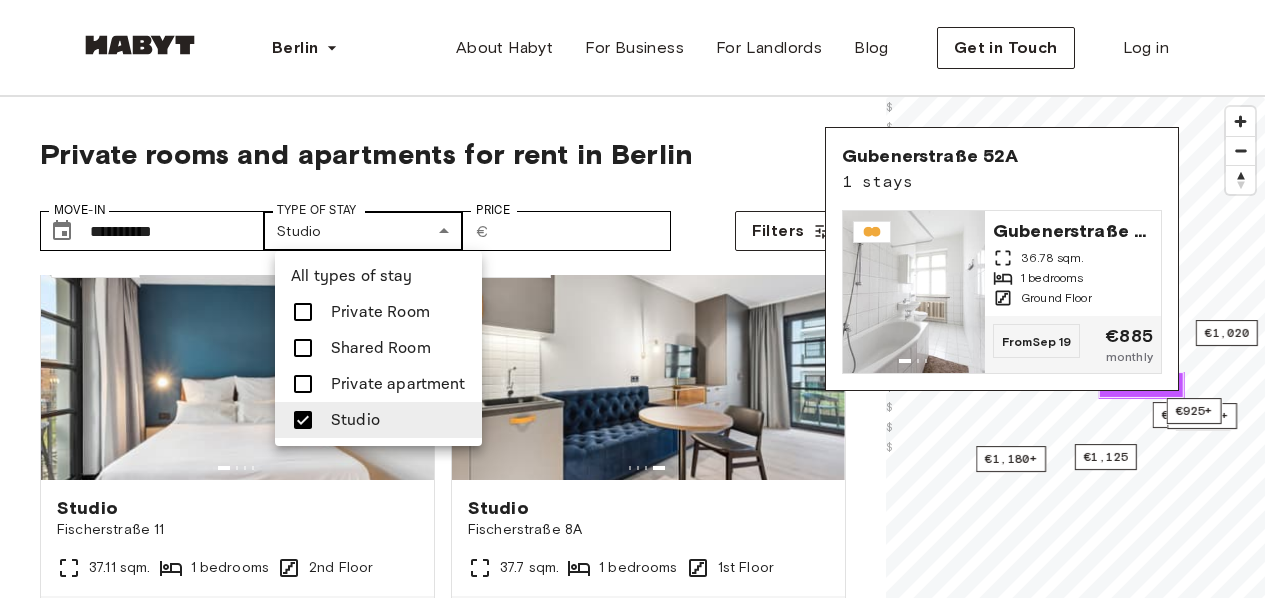 click on "**********" at bounding box center [640, 2414] 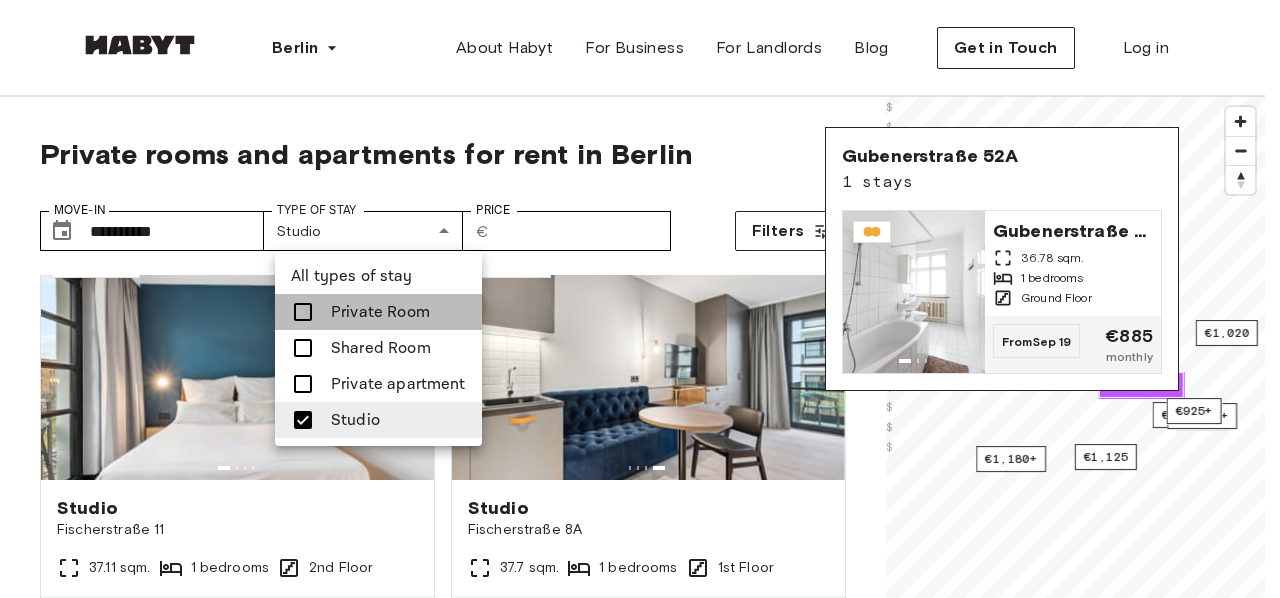 click on "Private Room" at bounding box center [378, 312] 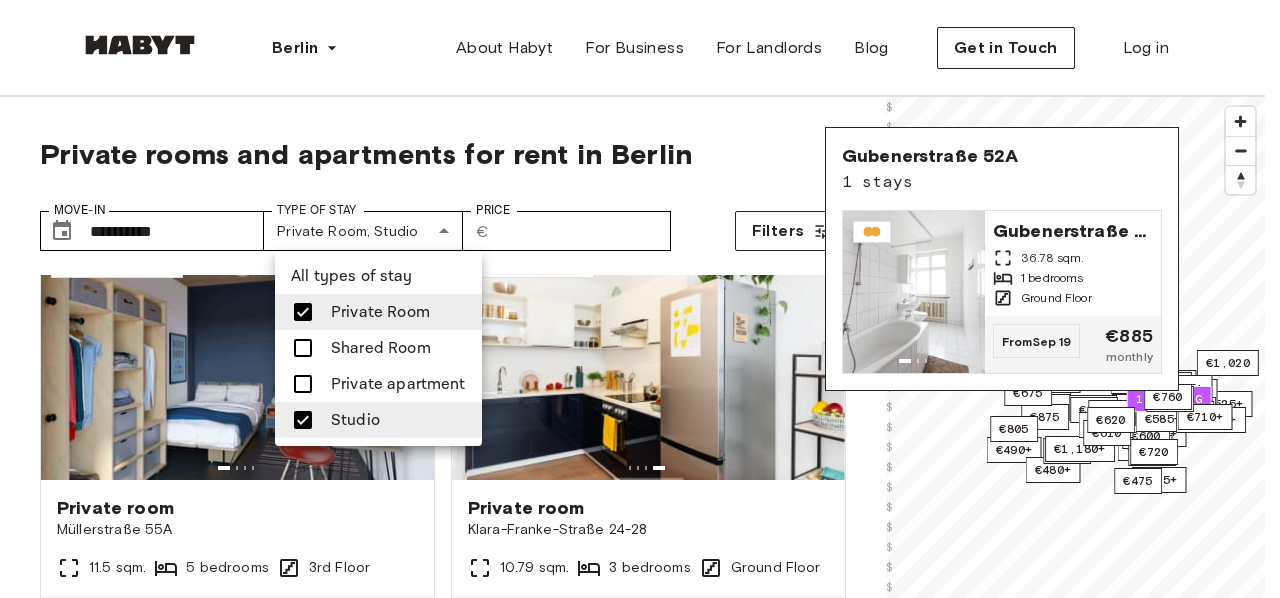 click on "Studio" at bounding box center [355, 420] 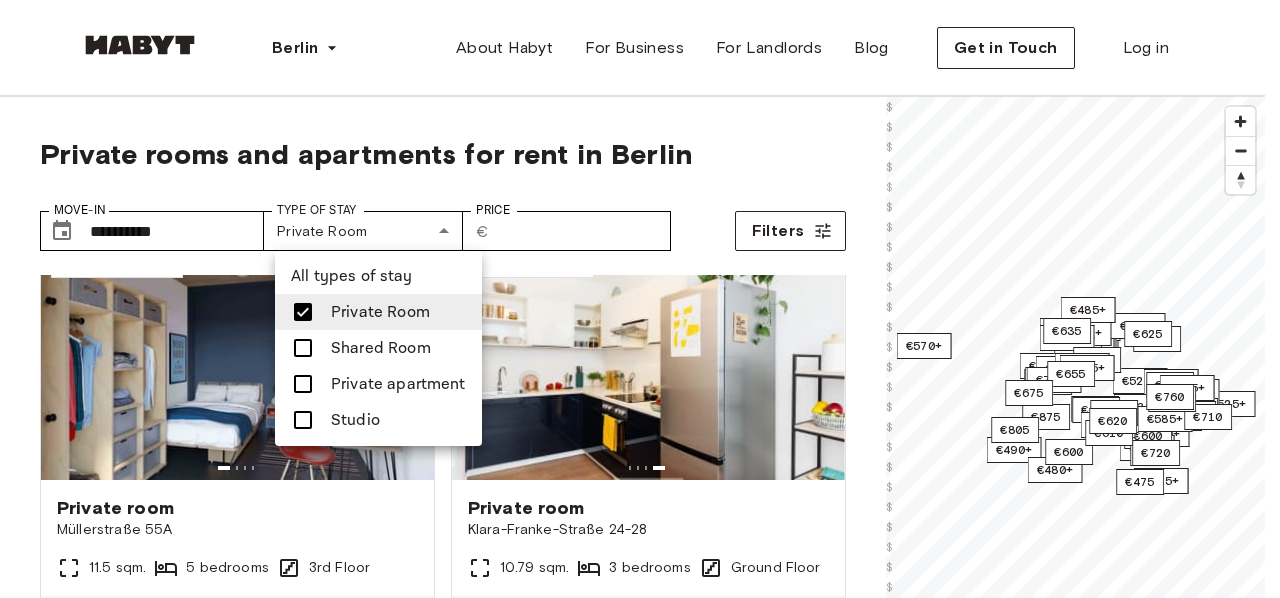 click at bounding box center [640, 299] 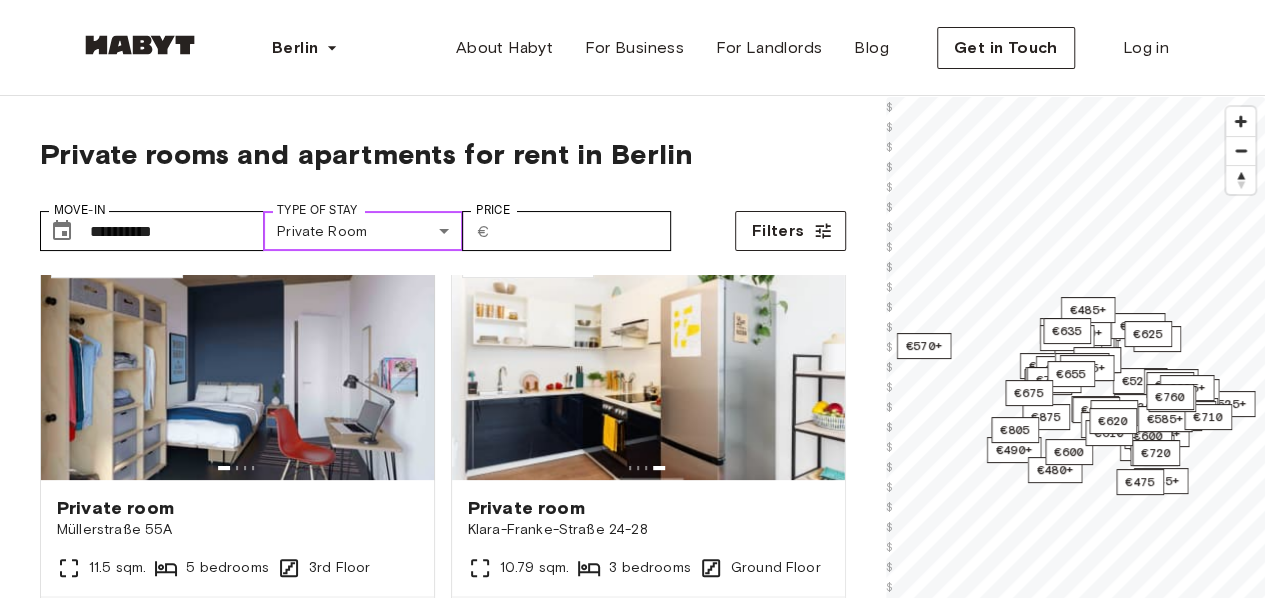 scroll, scrollTop: 995, scrollLeft: 0, axis: vertical 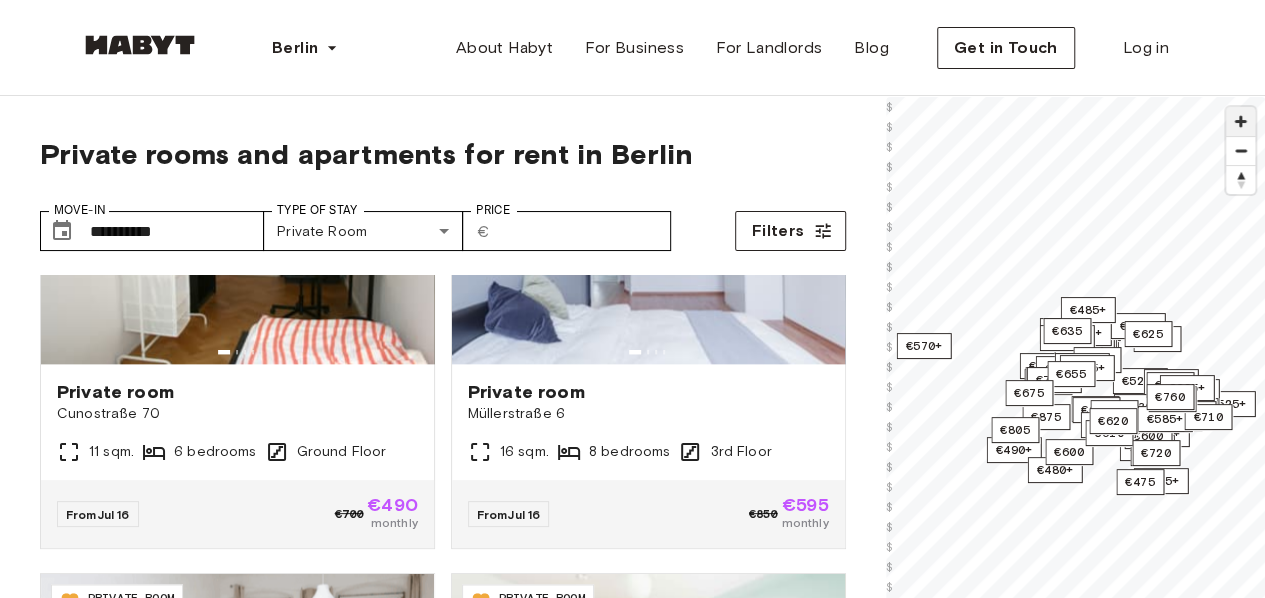 click at bounding box center (1240, 121) 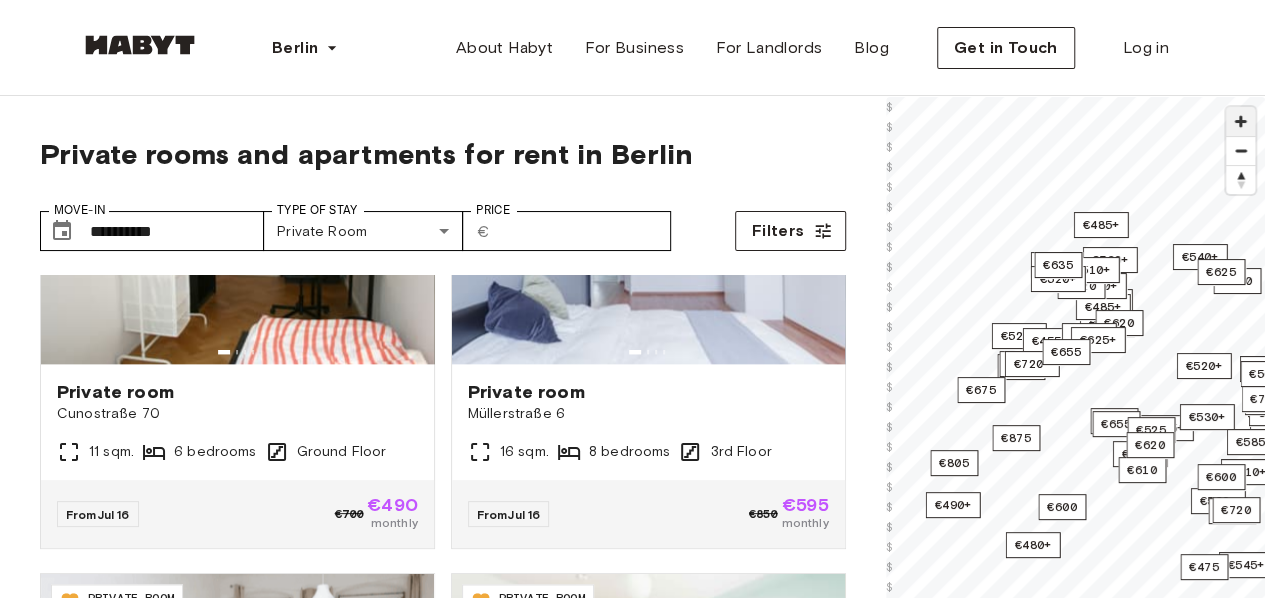 click at bounding box center (1240, 121) 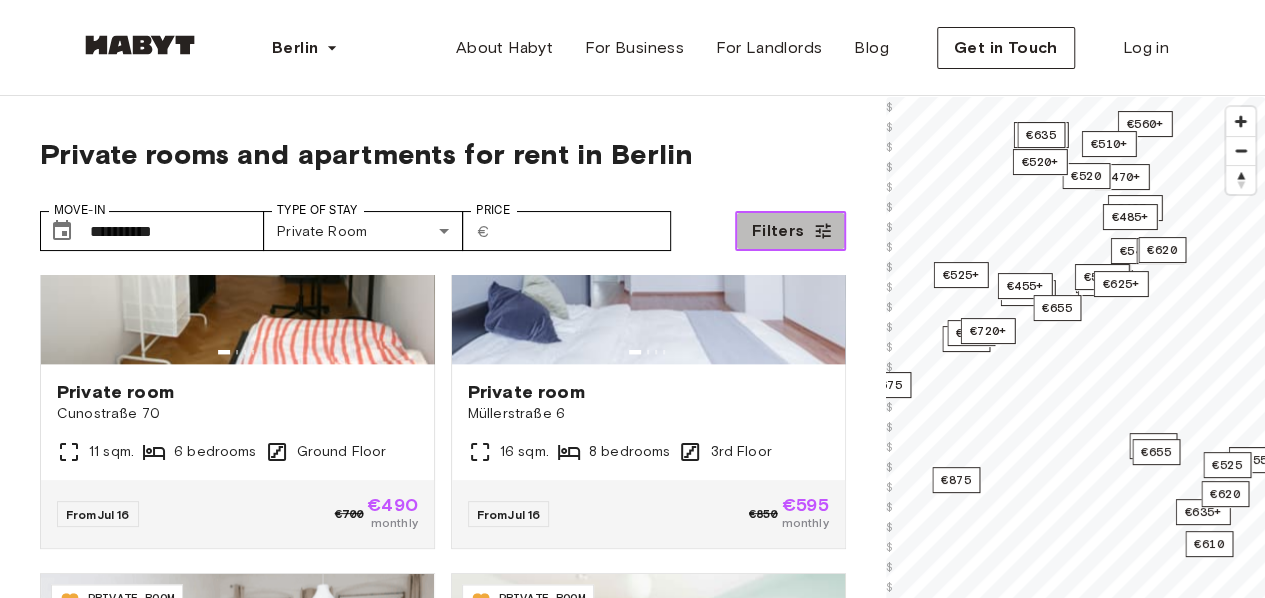 click on "Filters" at bounding box center [790, 231] 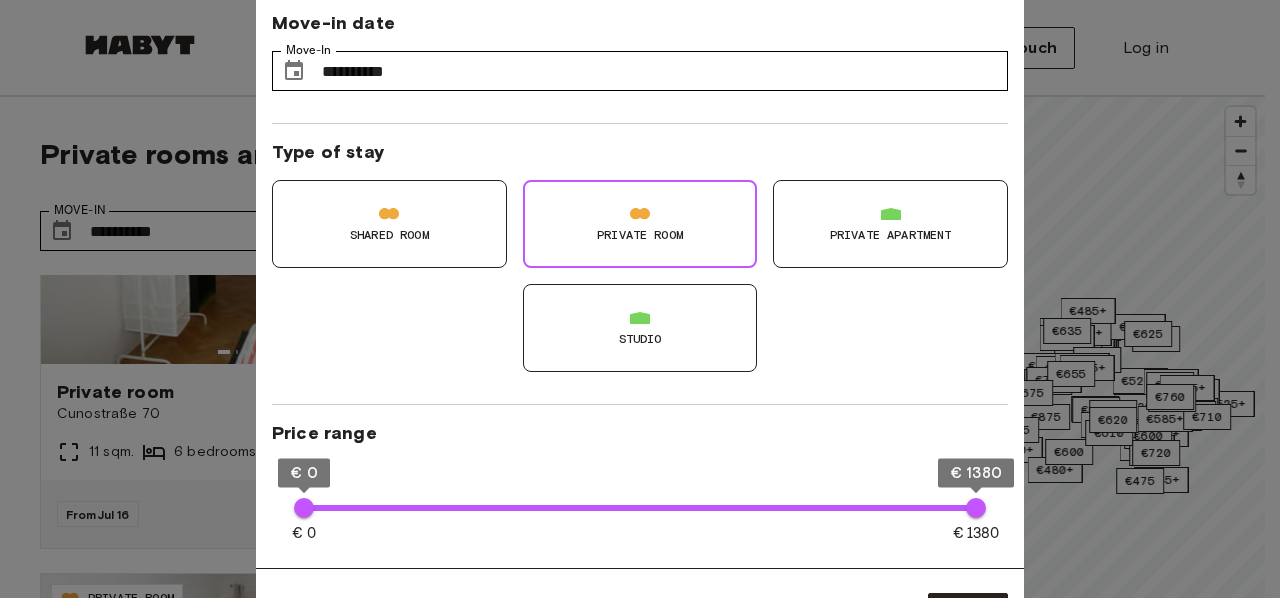 click on "Shared Room Private Room Private apartment Studio" at bounding box center (632, 268) 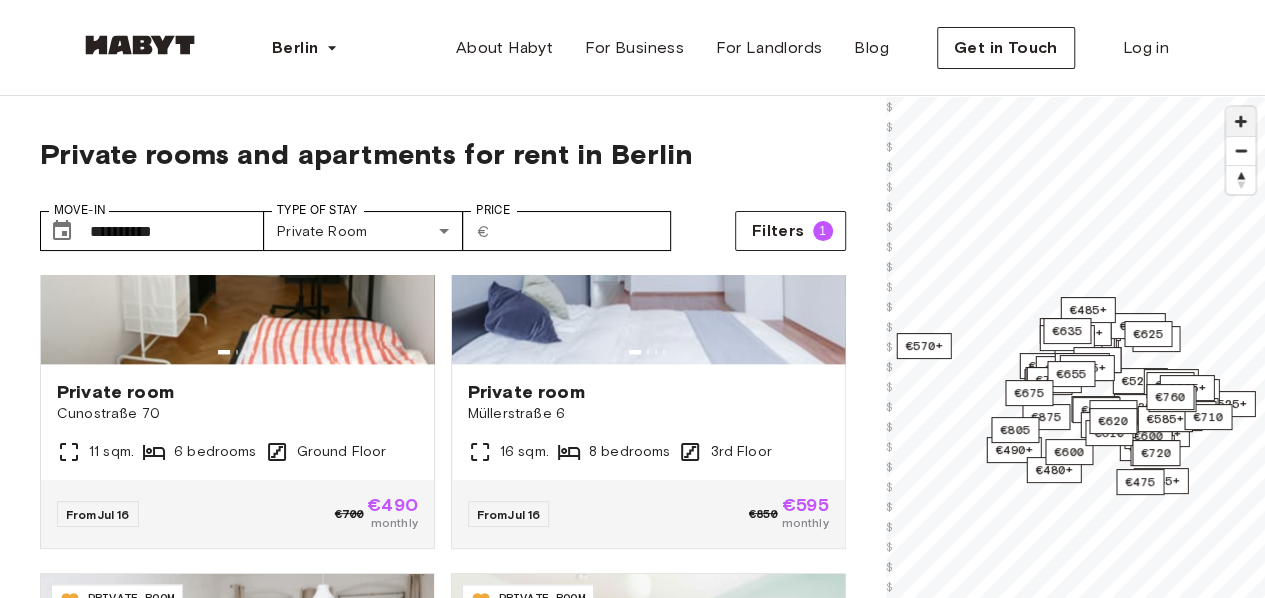 click at bounding box center (1240, 121) 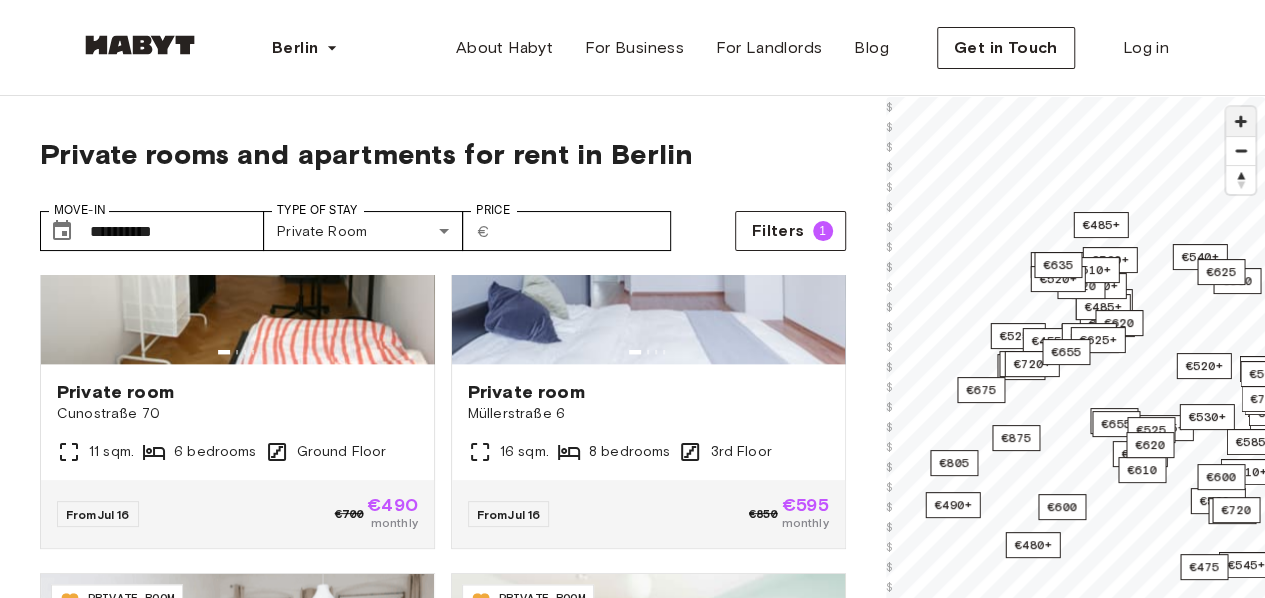 click at bounding box center (1240, 121) 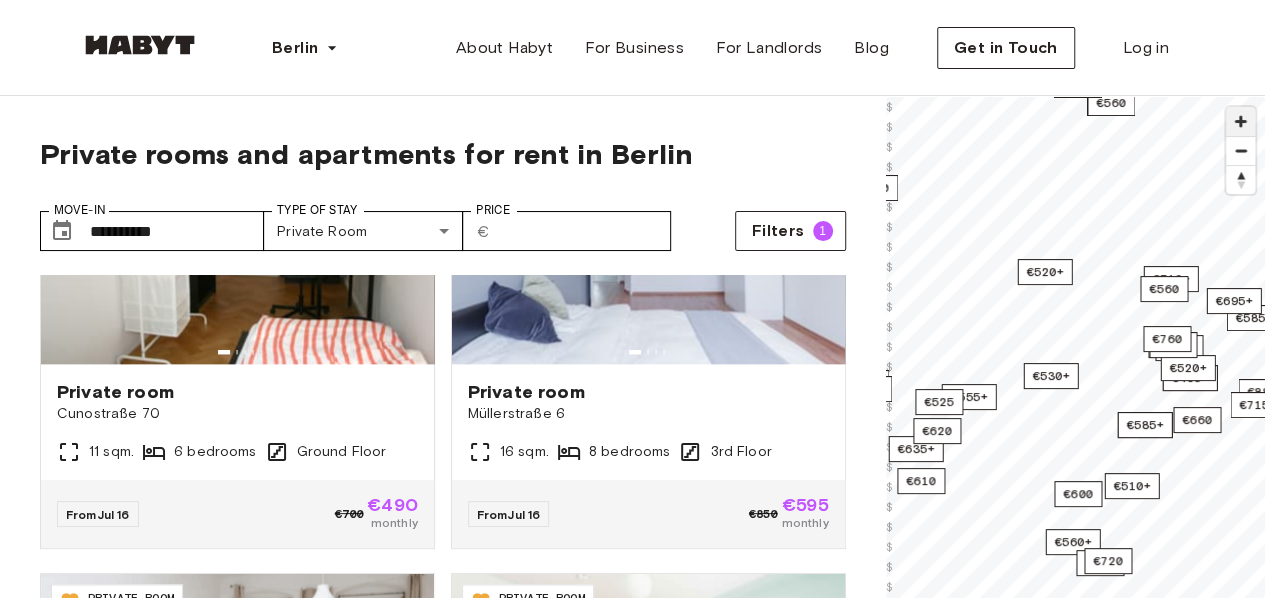 click at bounding box center [1240, 121] 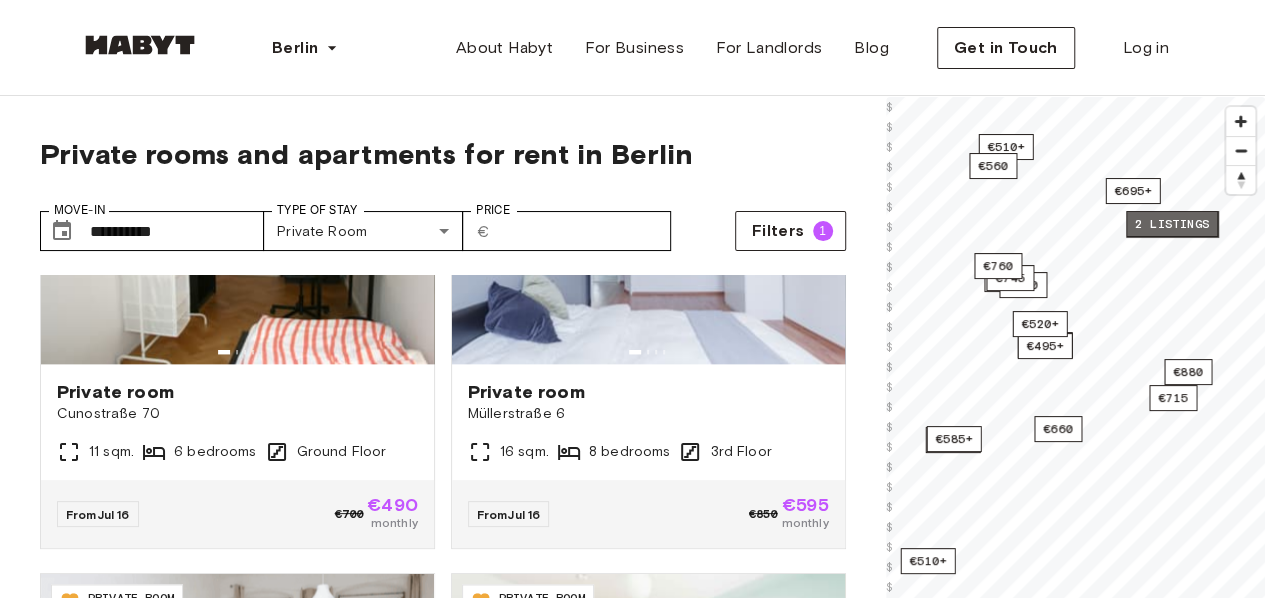 click on "2 listings" at bounding box center (1172, 224) 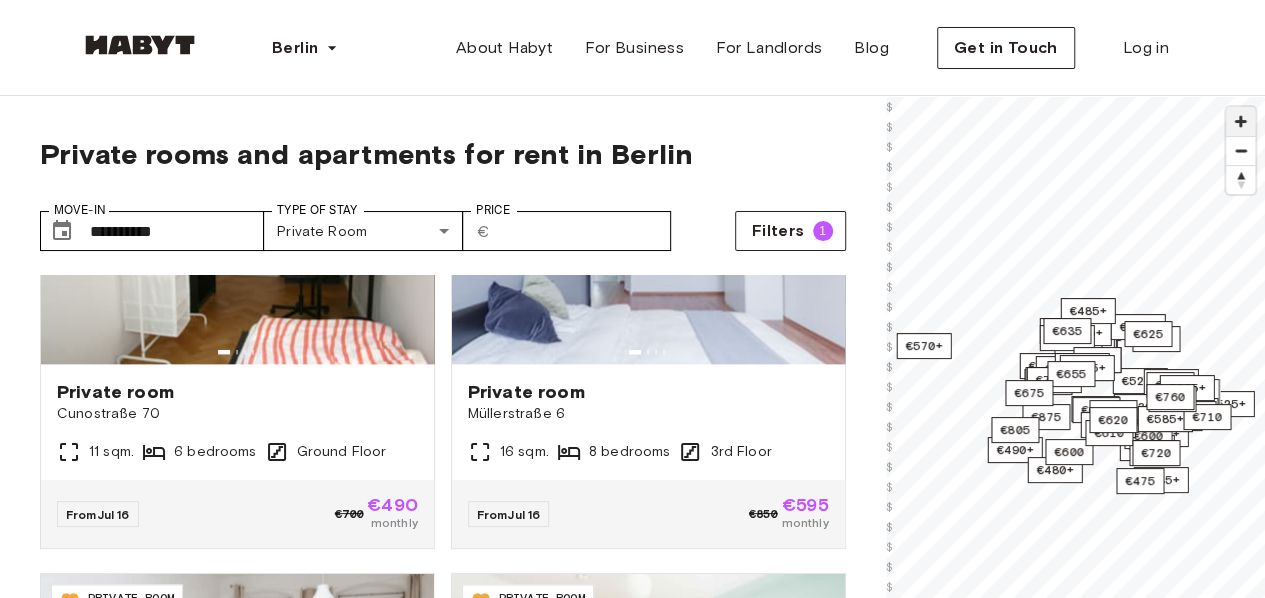click at bounding box center (1240, 121) 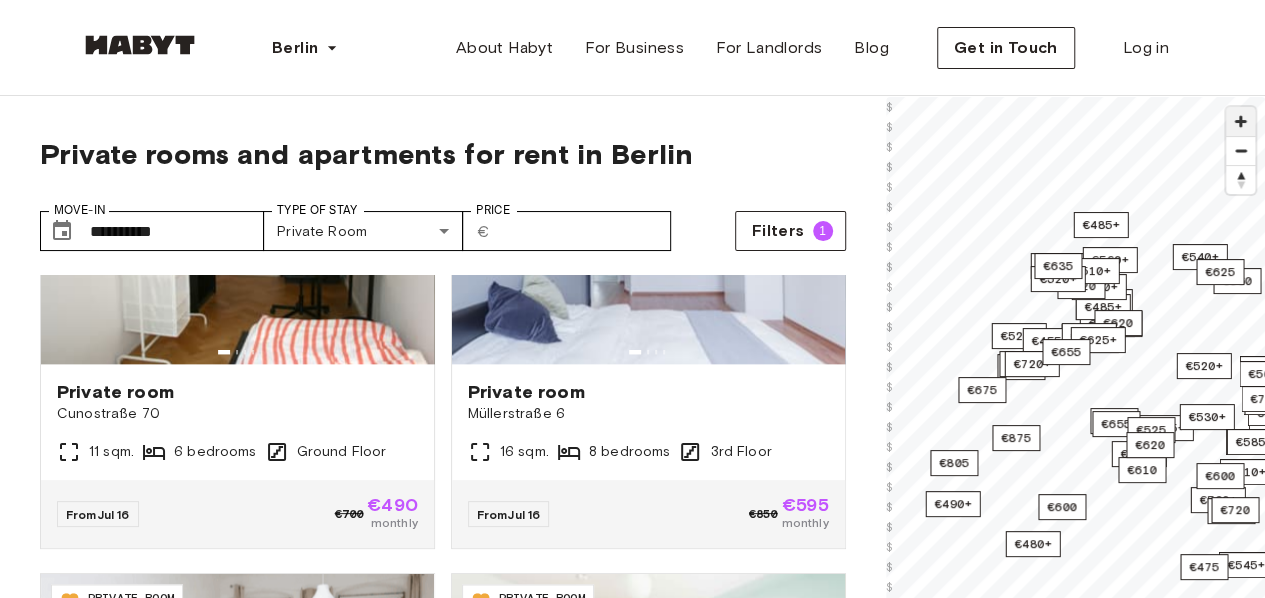 click at bounding box center [1240, 121] 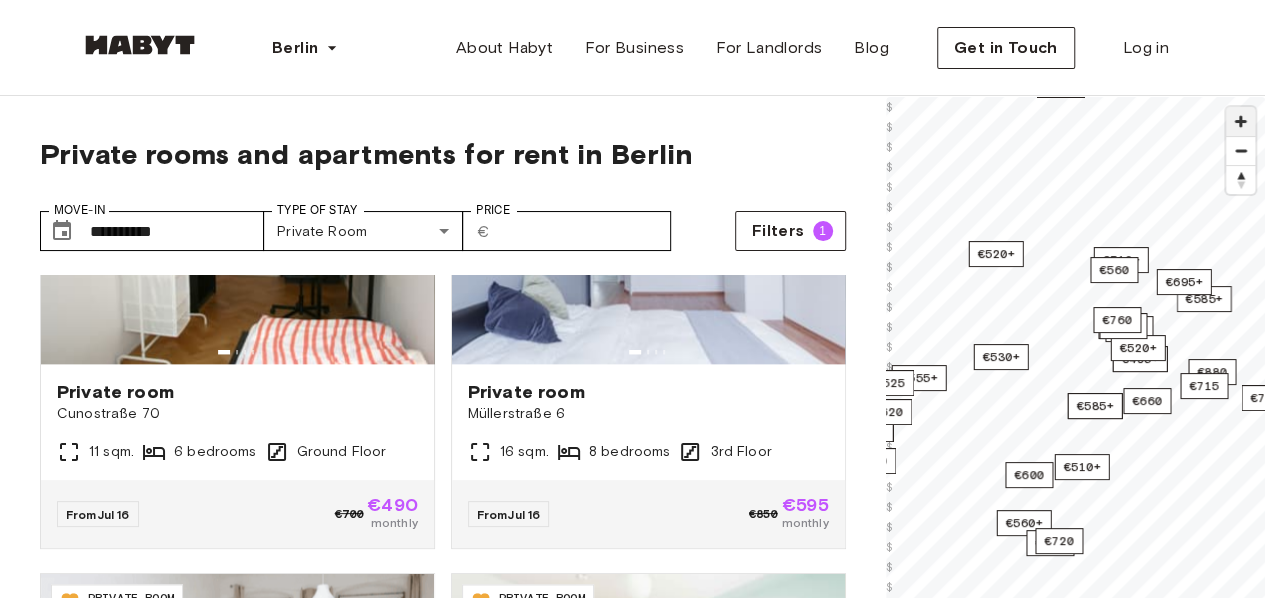 click at bounding box center [1240, 121] 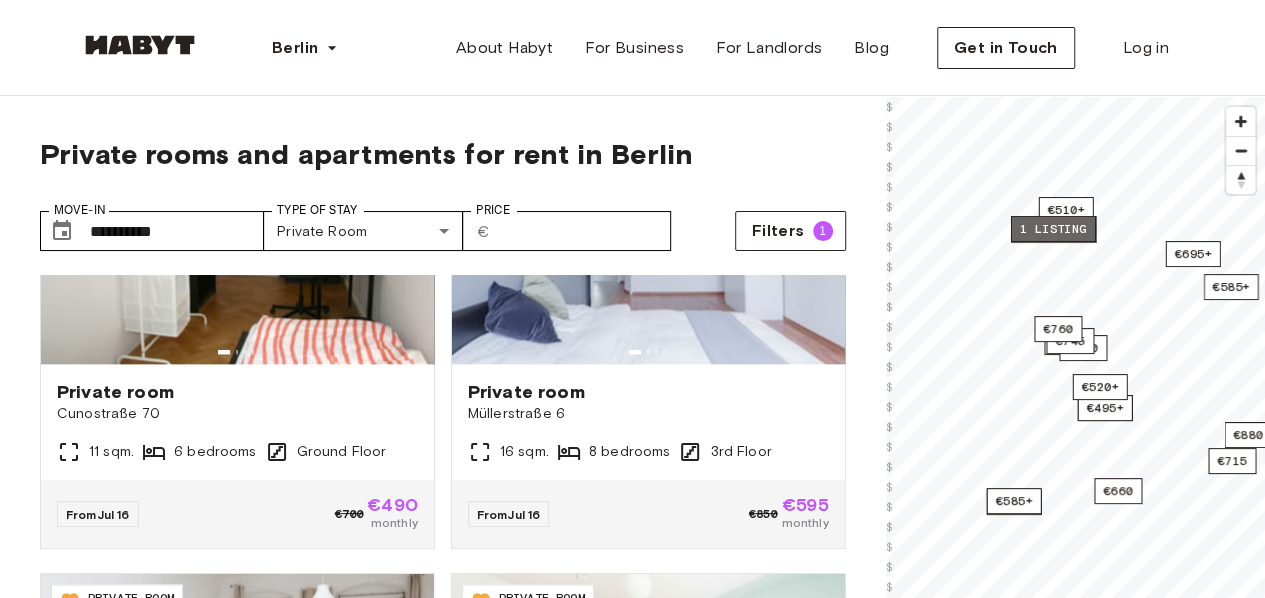 click on "1 listing" at bounding box center [1052, 229] 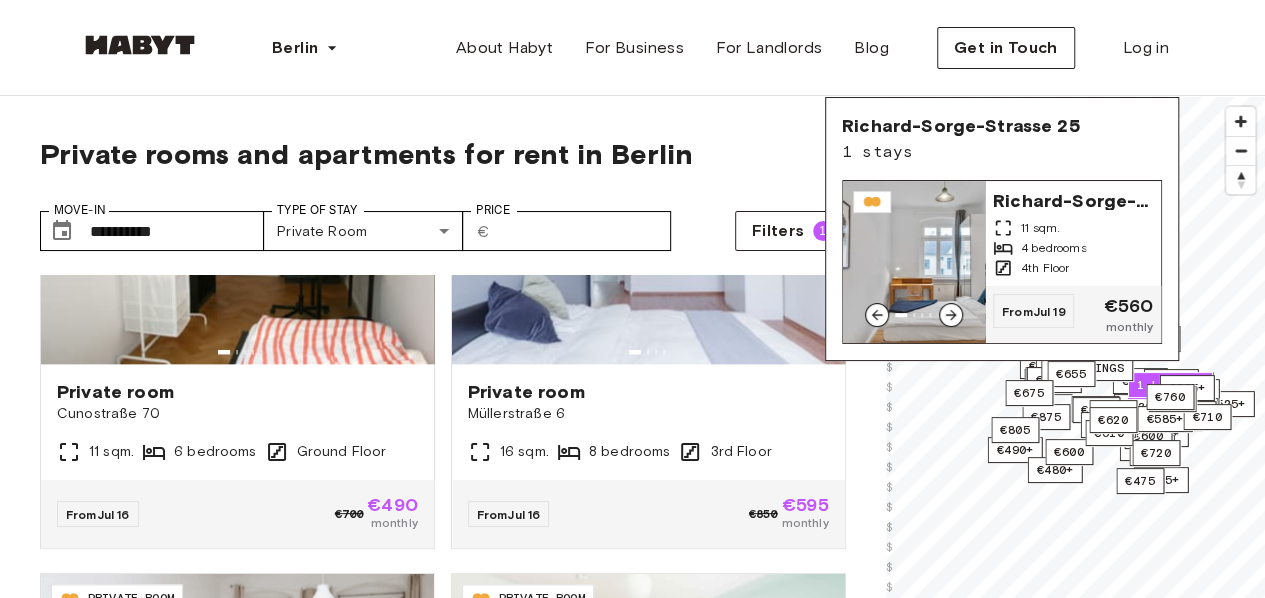 click 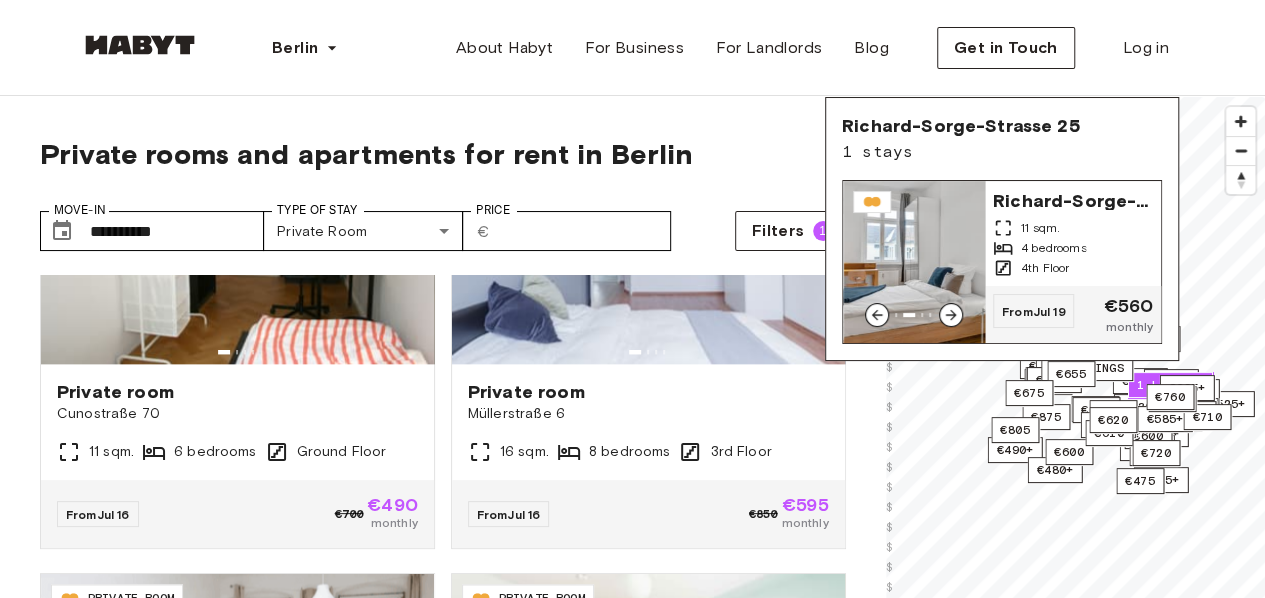 click 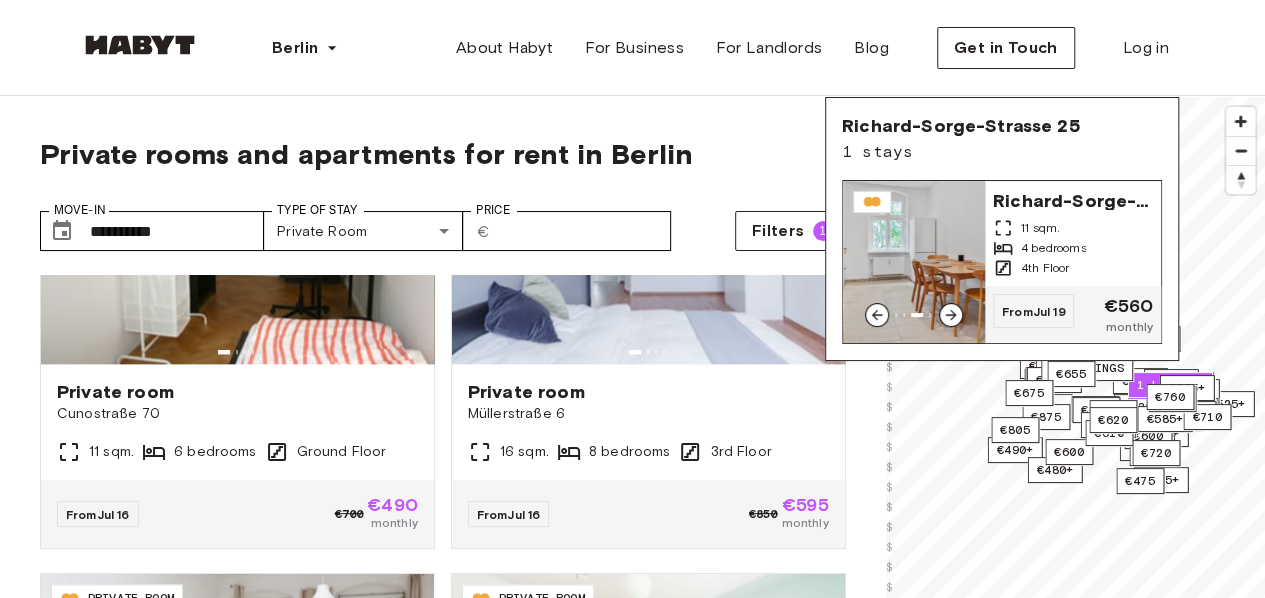 click 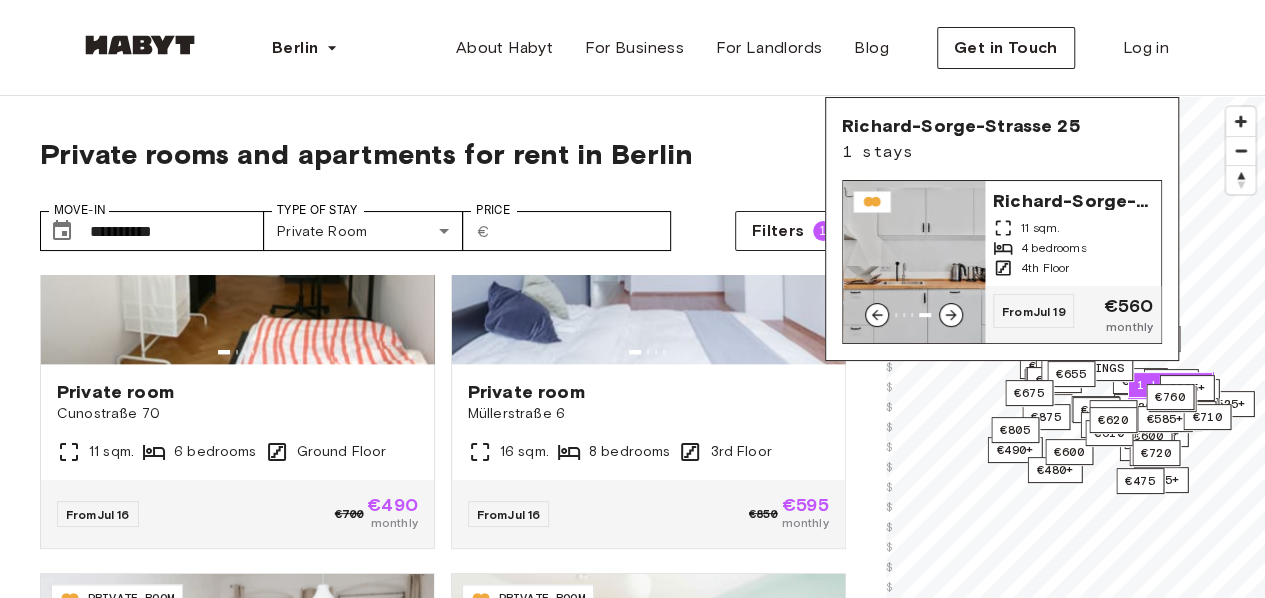 click 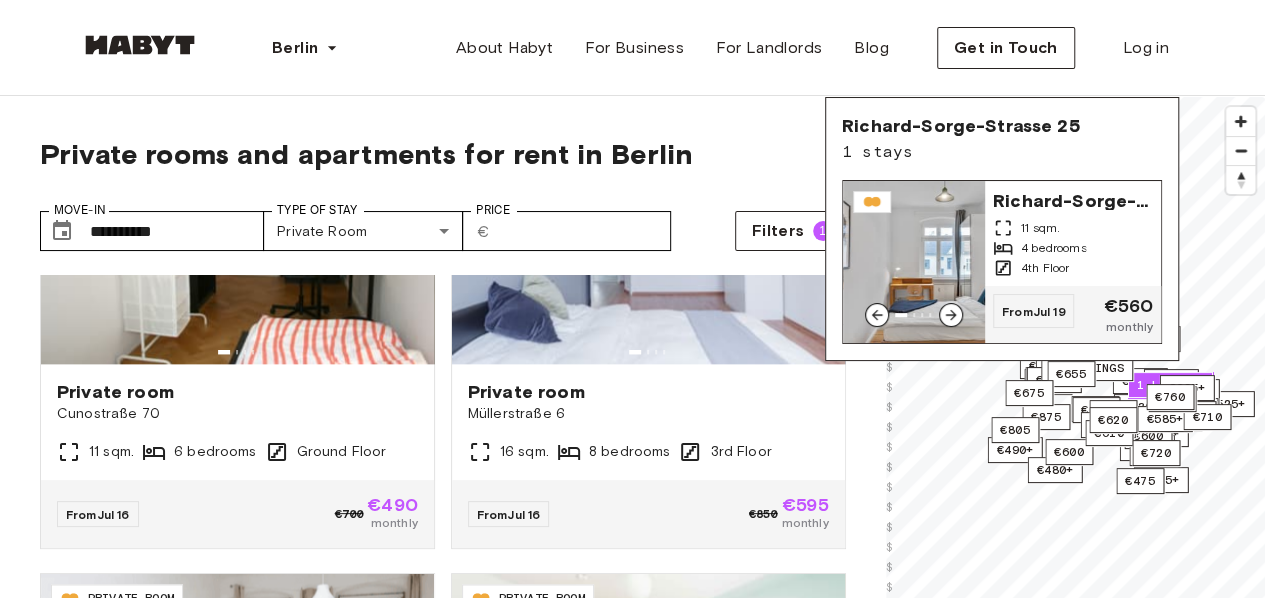 click 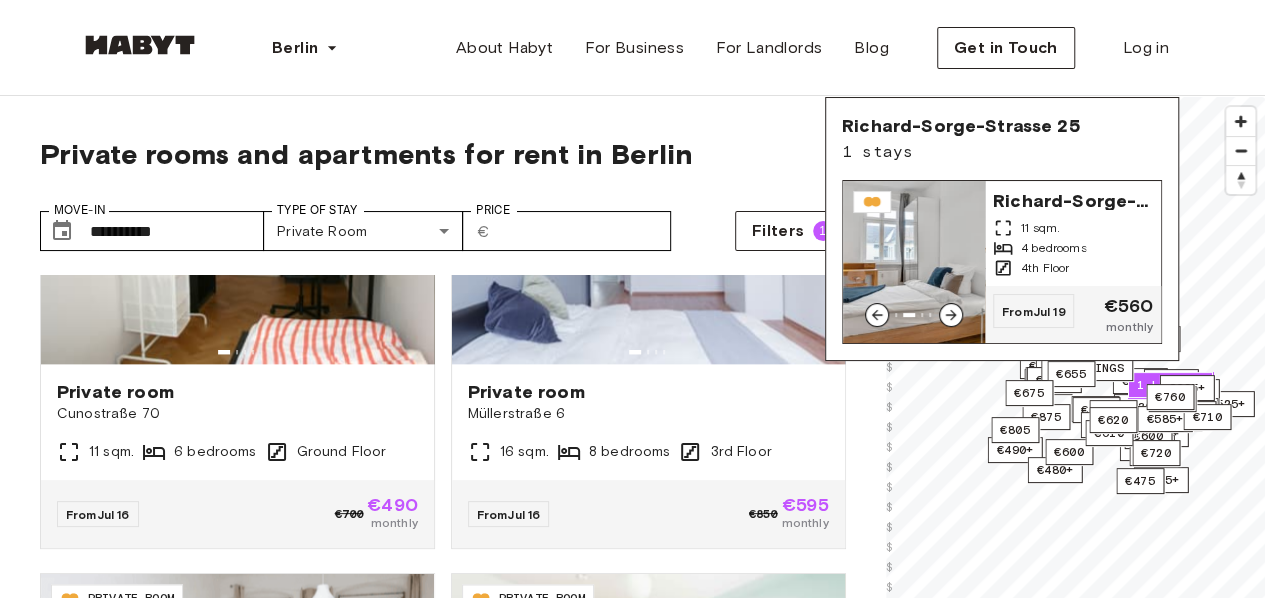 click 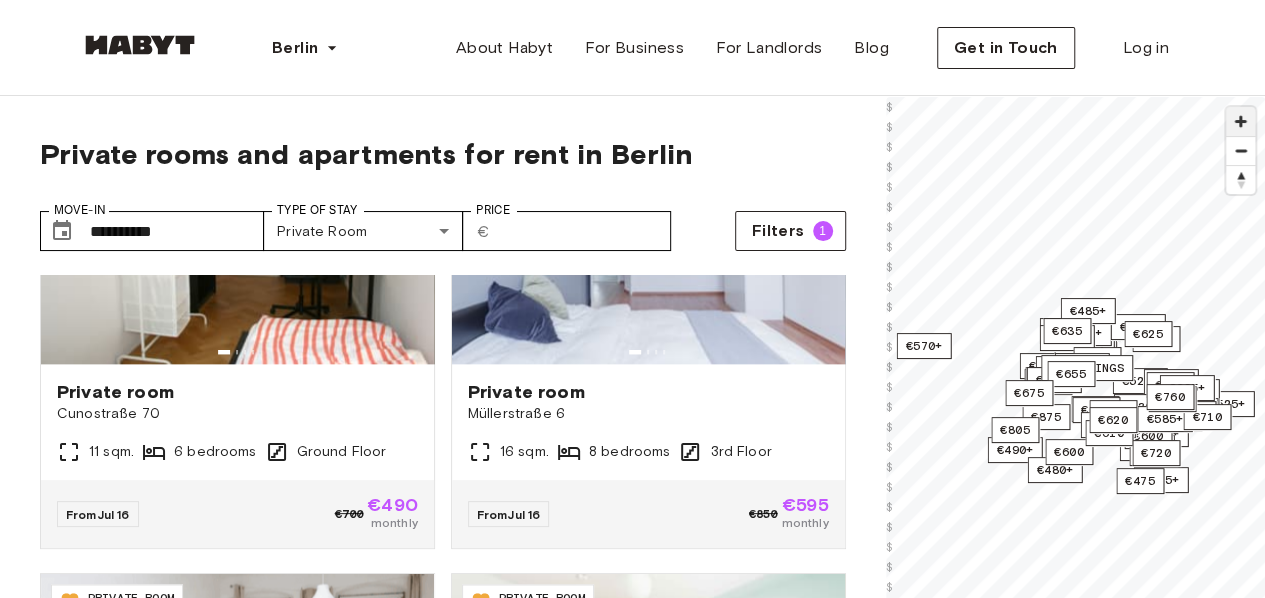 click at bounding box center [1240, 121] 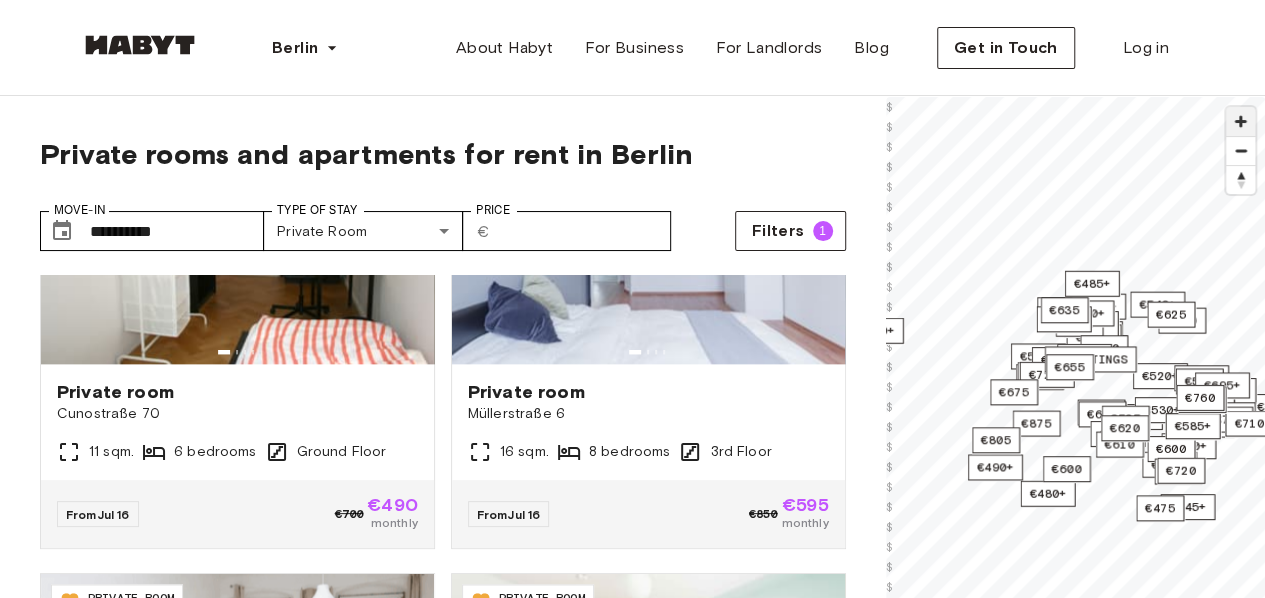 click at bounding box center [1240, 121] 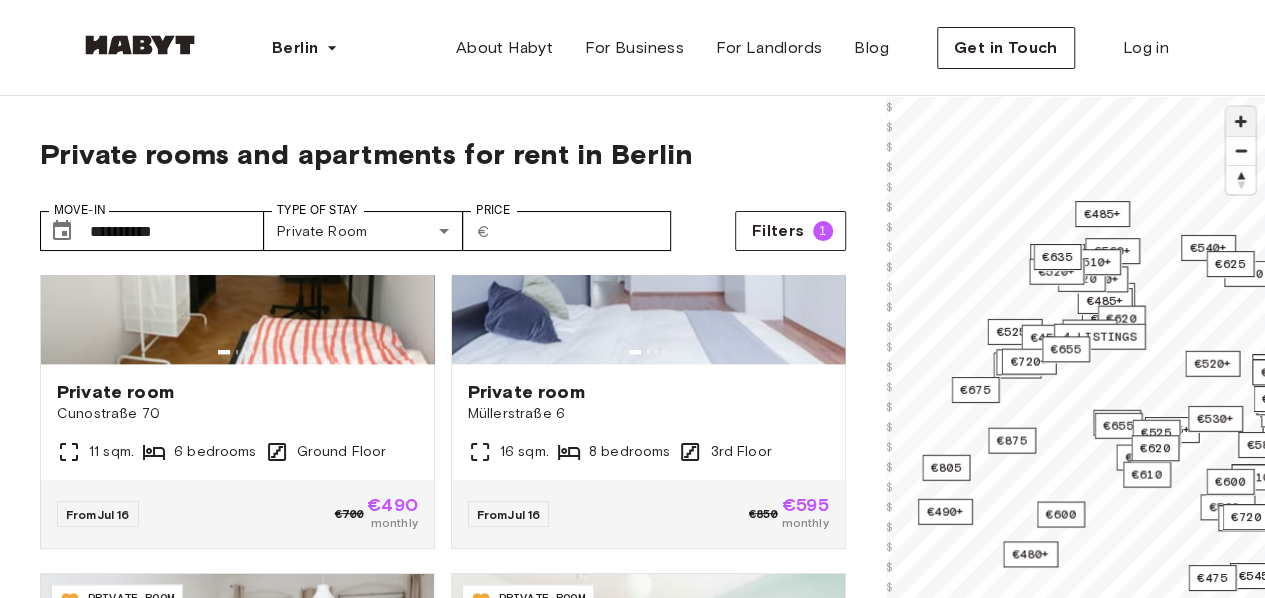 click at bounding box center (1240, 121) 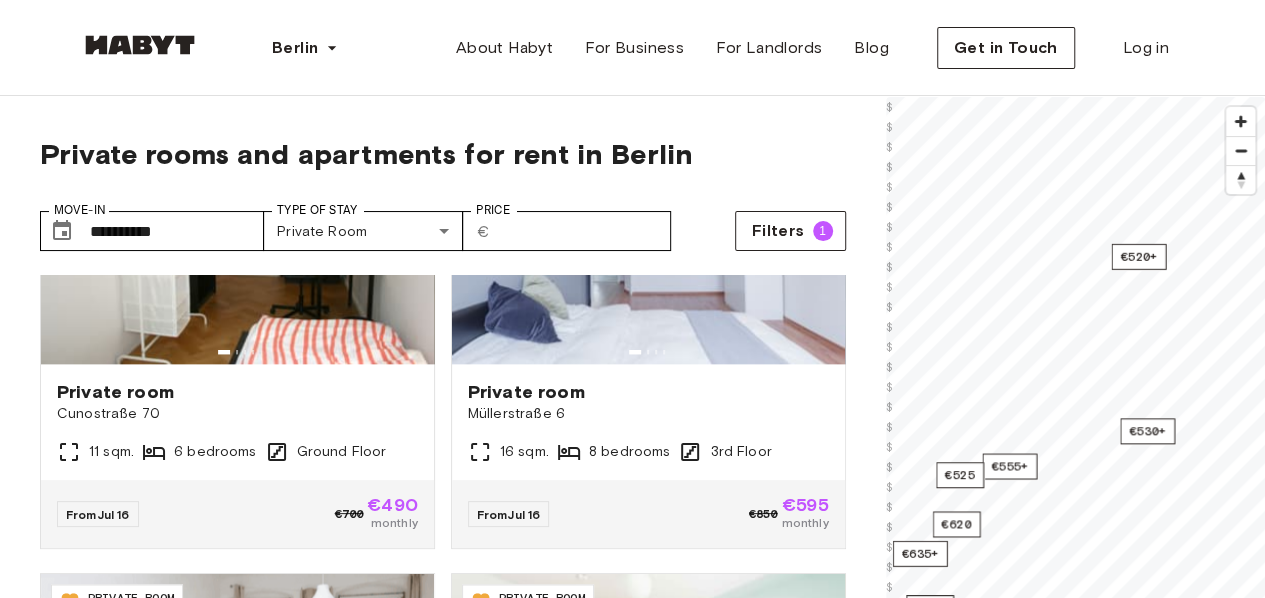 click on "**********" at bounding box center (632, 485) 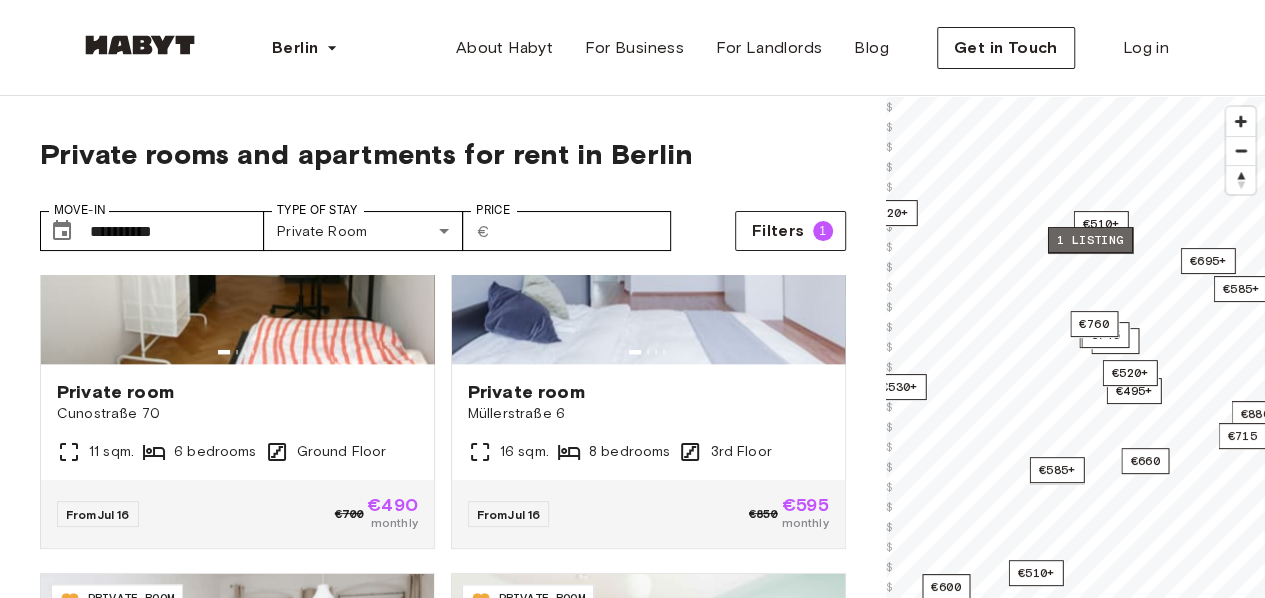 click on "1 listing" at bounding box center (1089, 240) 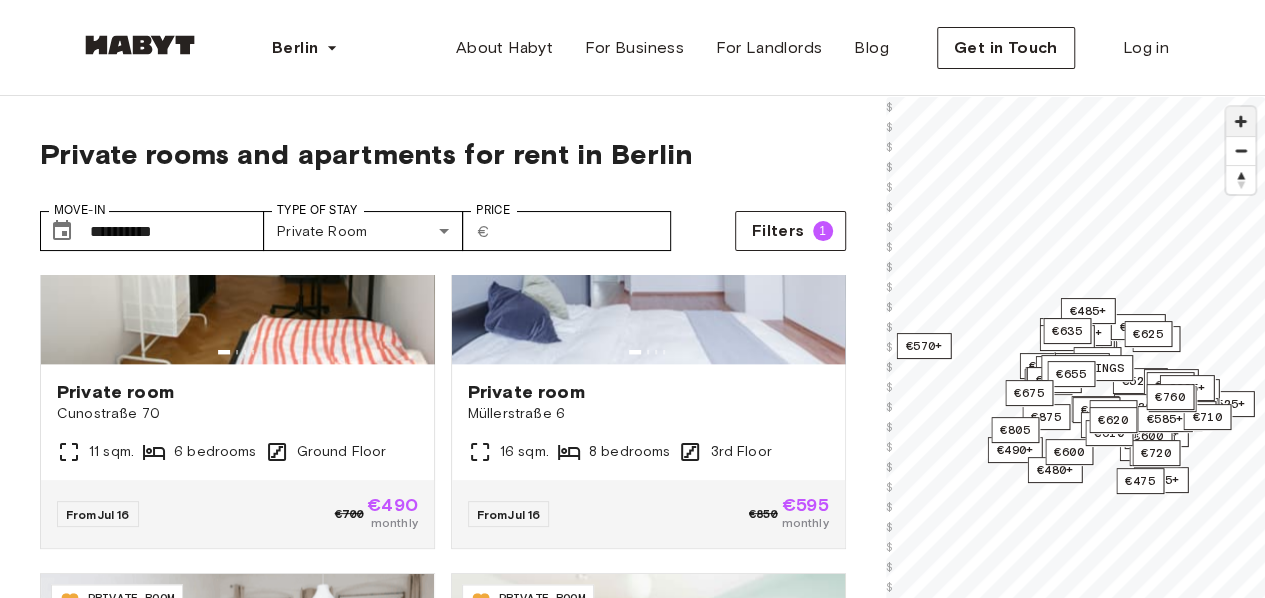 click at bounding box center (1240, 121) 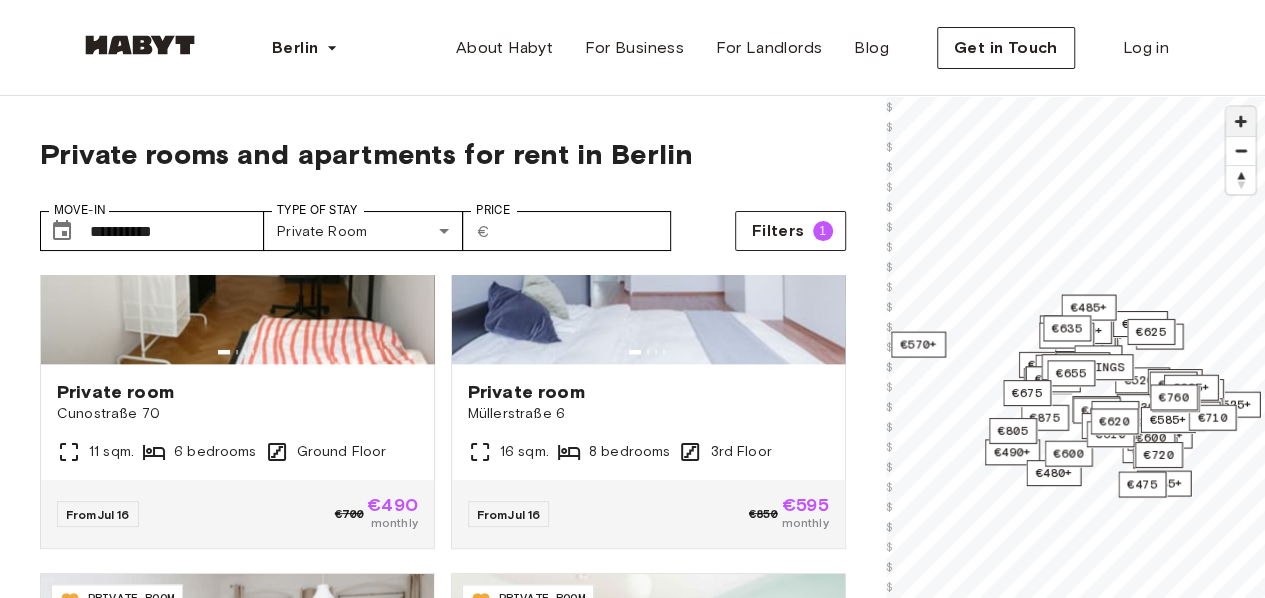 click at bounding box center (1240, 121) 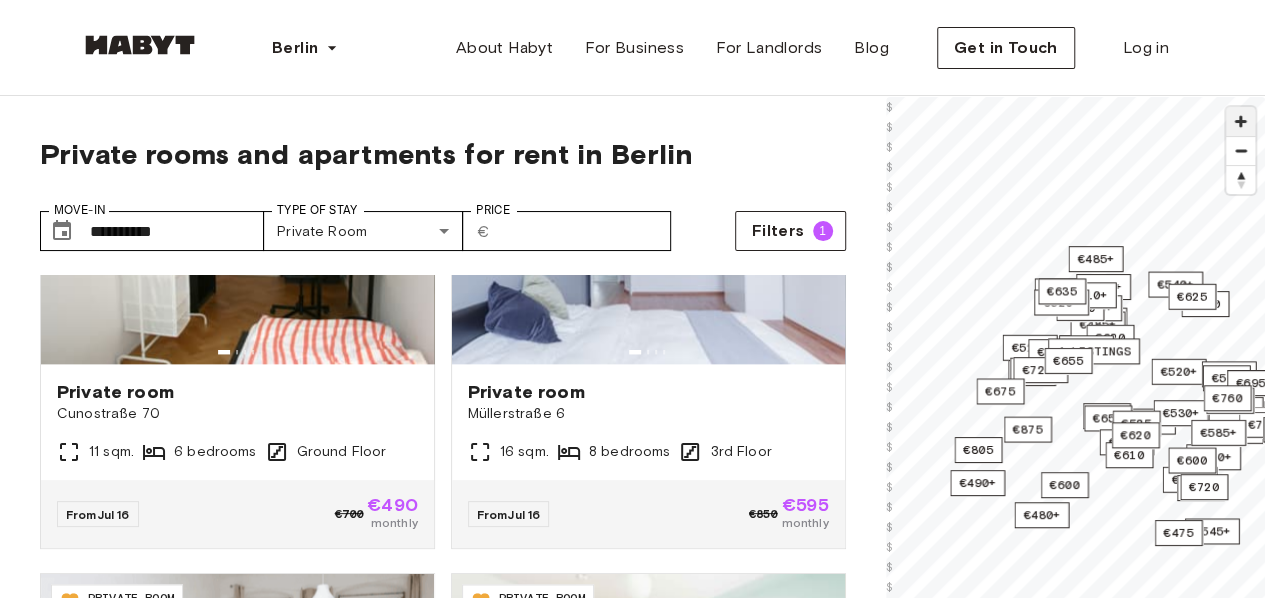 click at bounding box center (1240, 121) 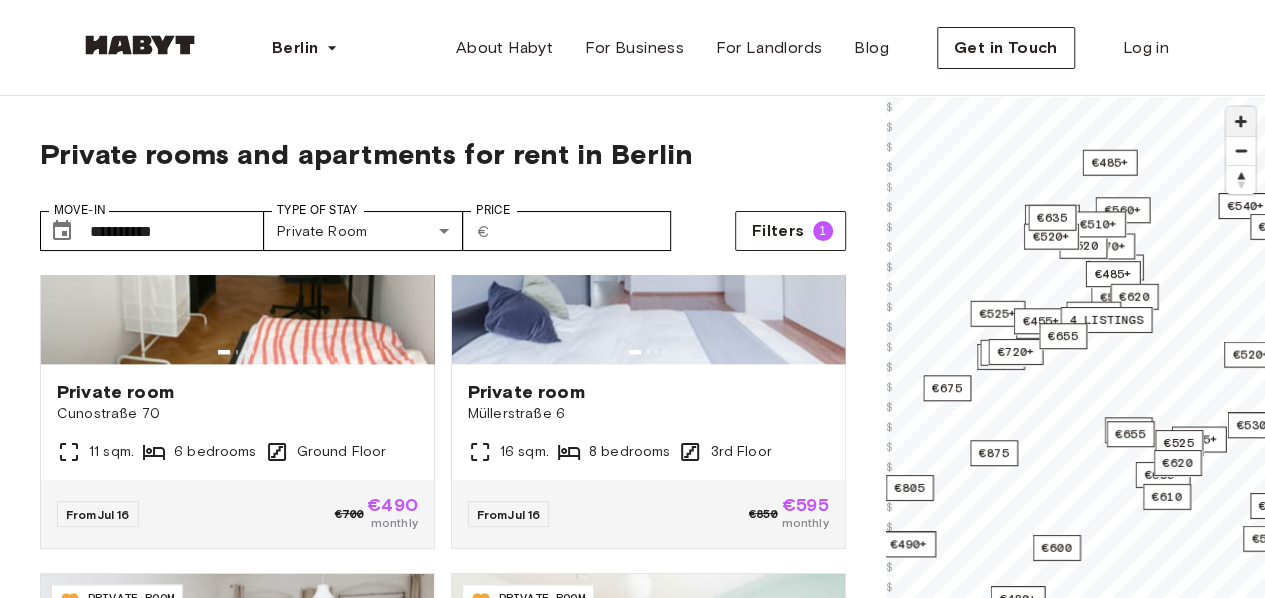 click at bounding box center [1240, 121] 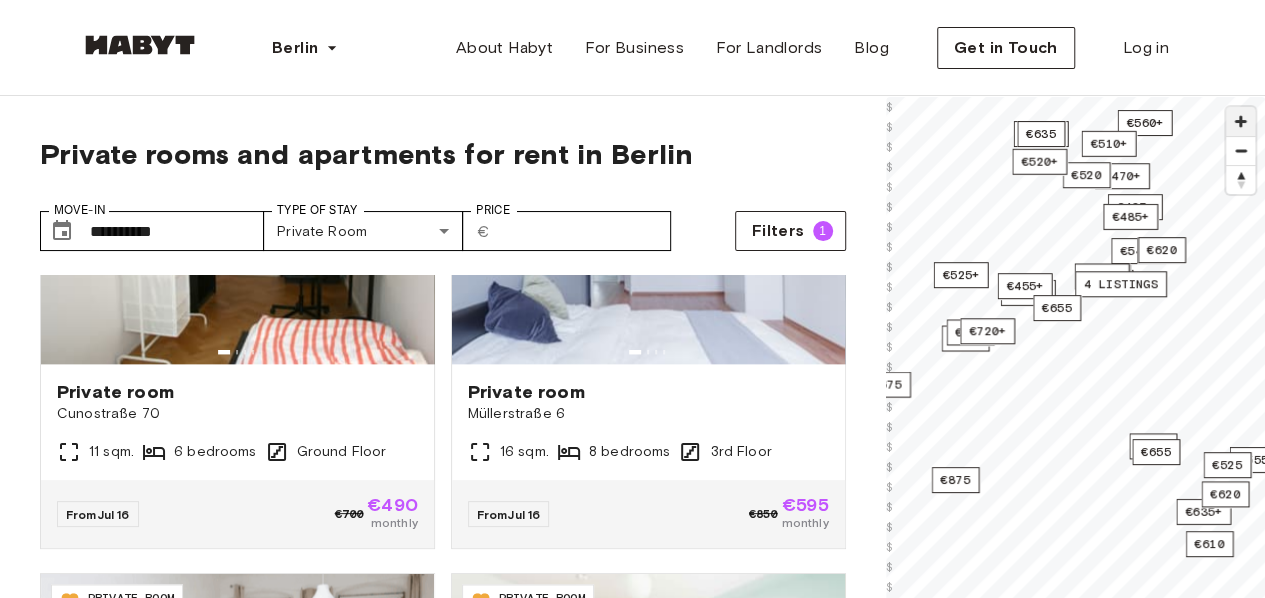 click at bounding box center (1240, 121) 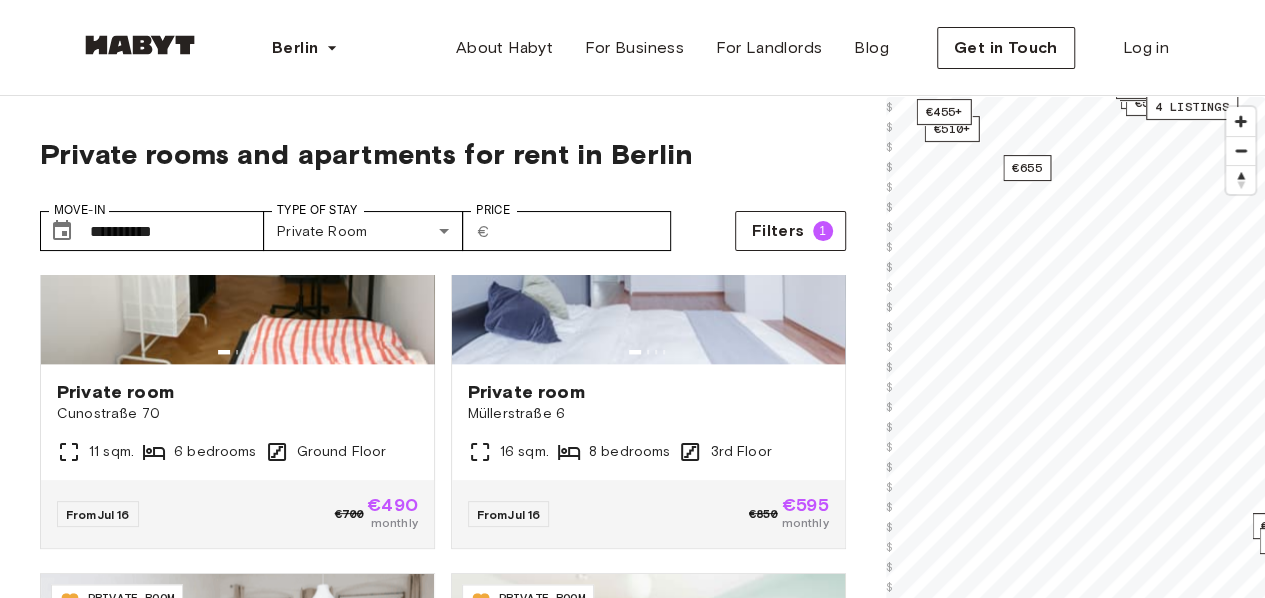 drag, startPoint x: 1248, startPoint y: 118, endPoint x: 879, endPoint y: 279, distance: 402.5941 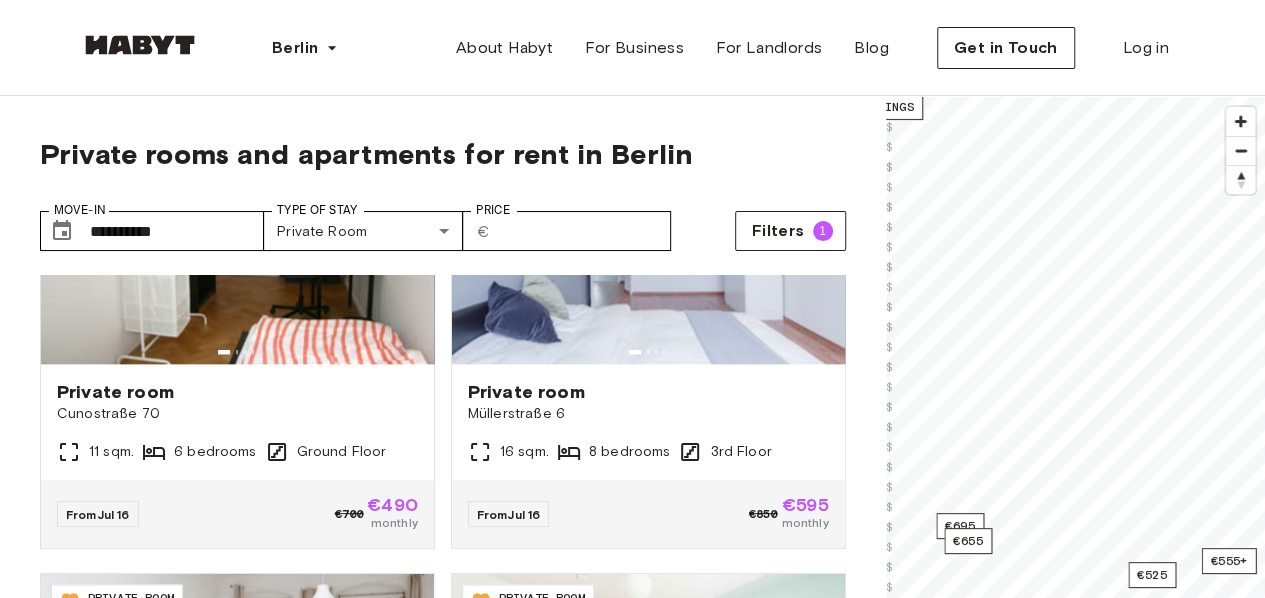 click on "**********" at bounding box center (632, 485) 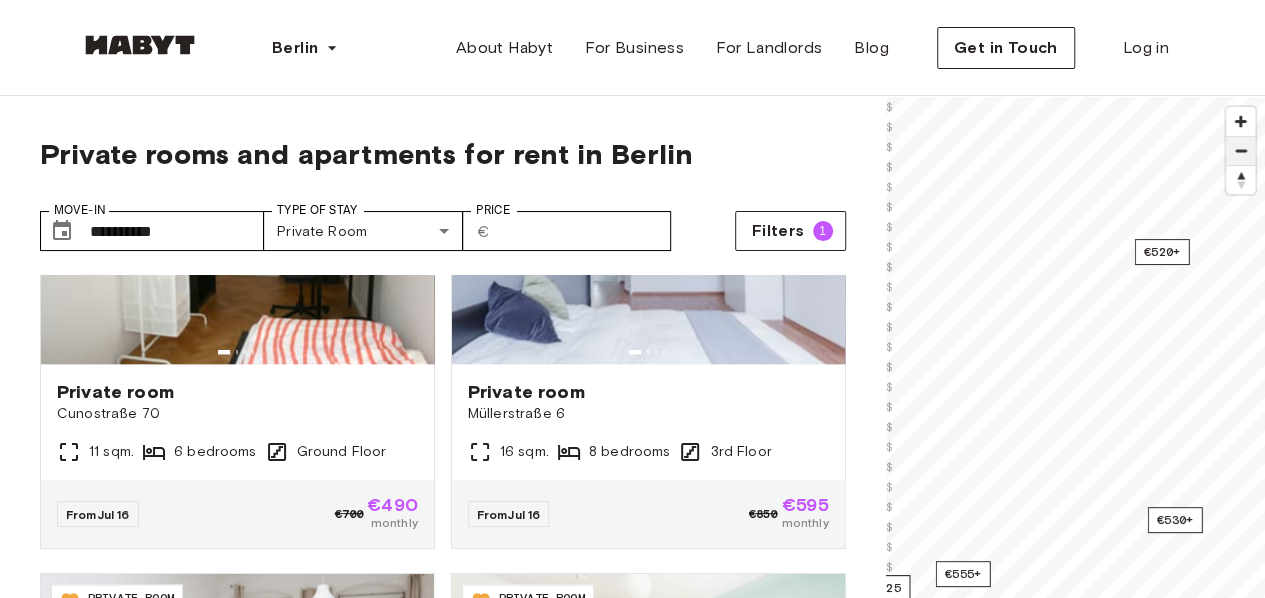 click at bounding box center (1240, 151) 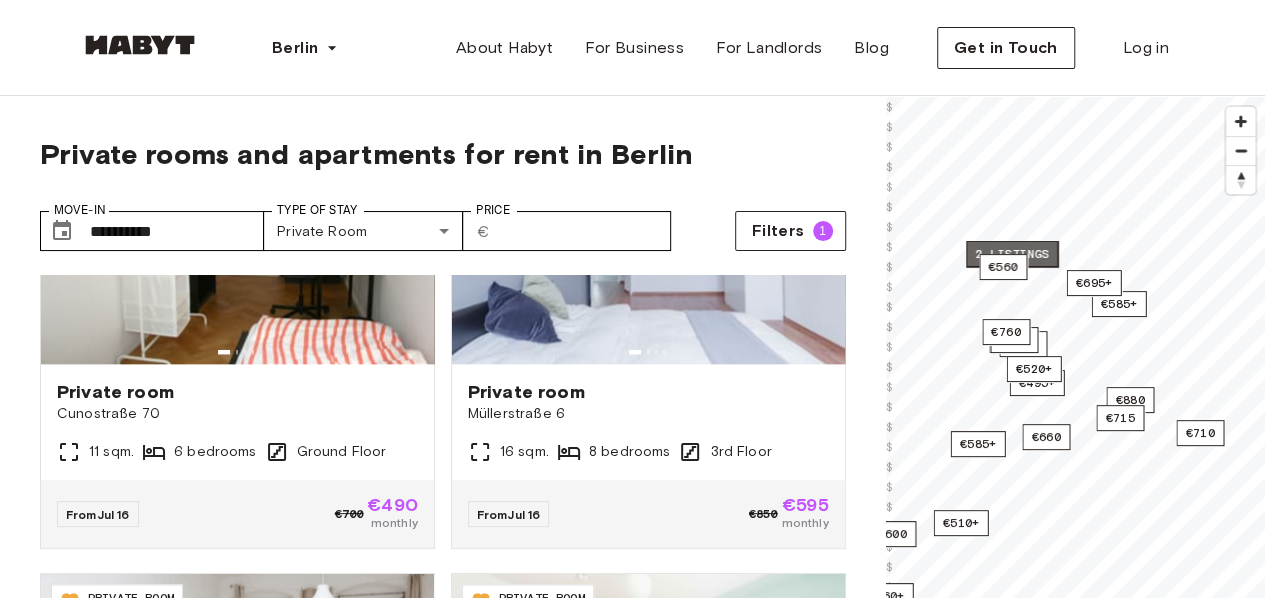 click on "2 listings" at bounding box center (1012, 254) 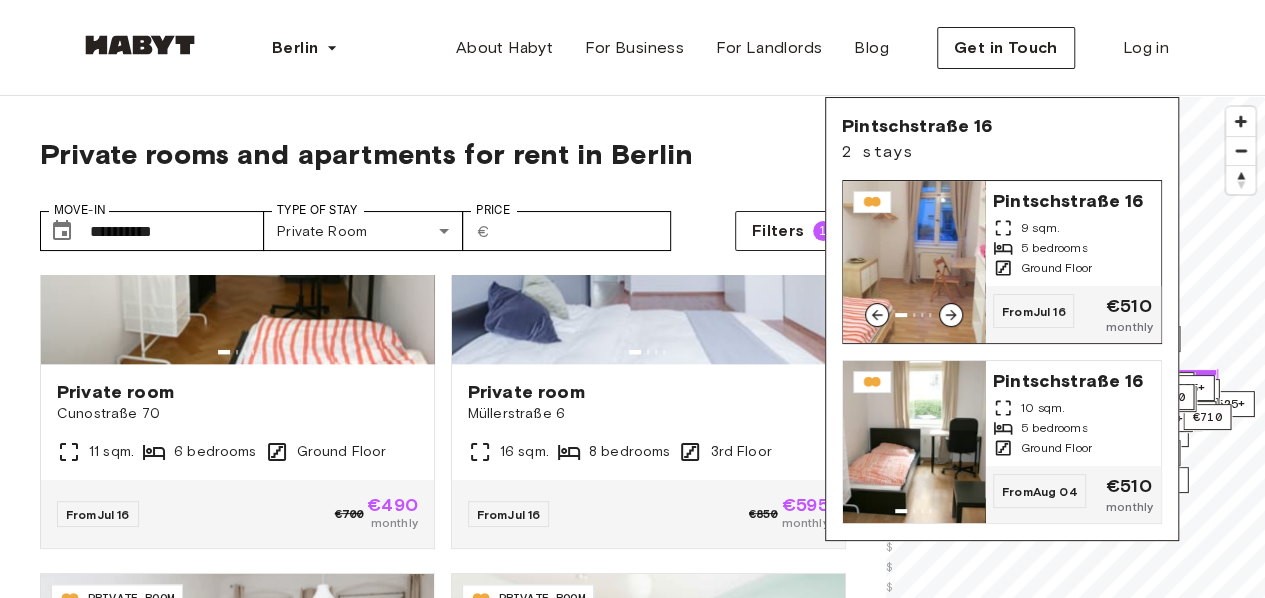 click 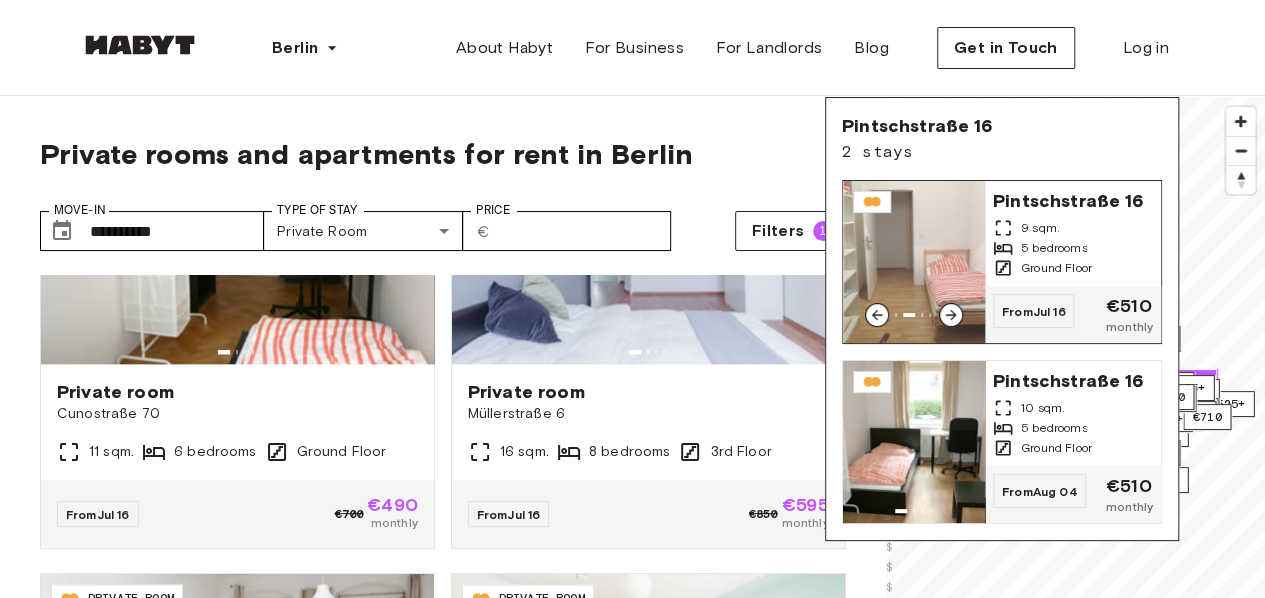 click 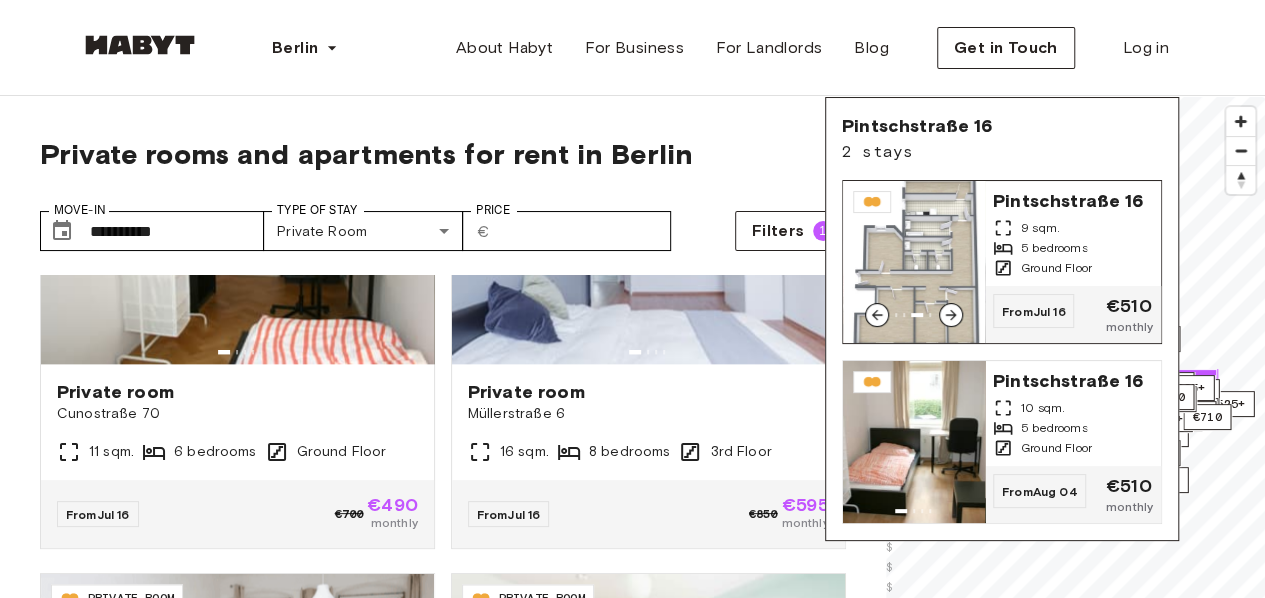 click 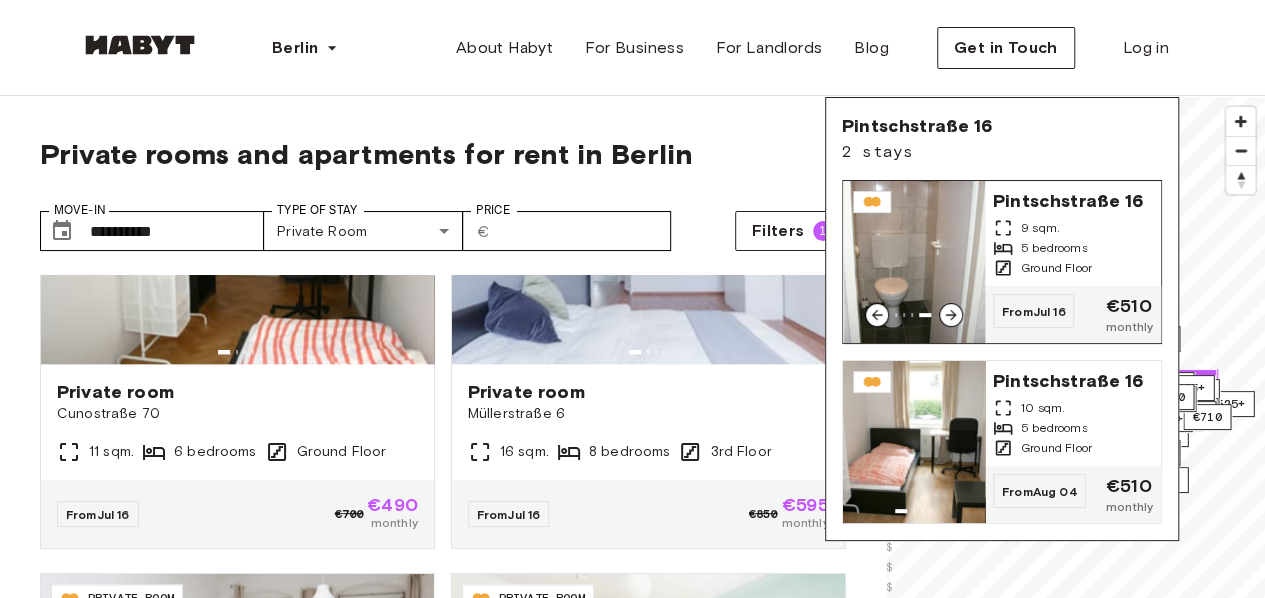click 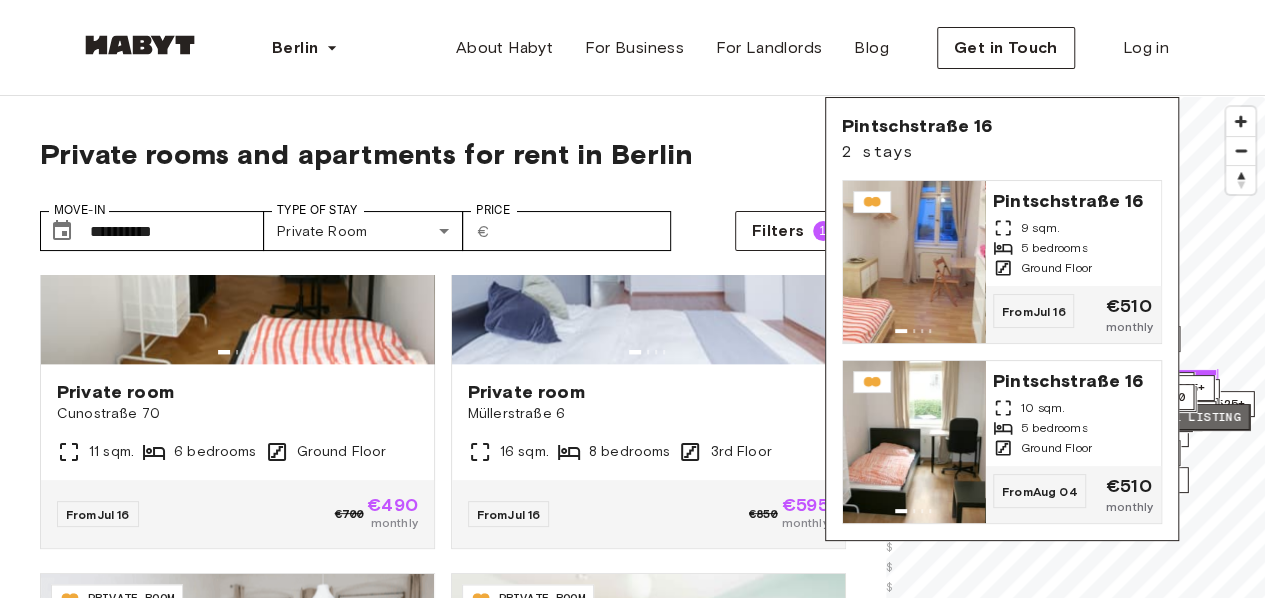 click on "1 listing" at bounding box center (1206, 417) 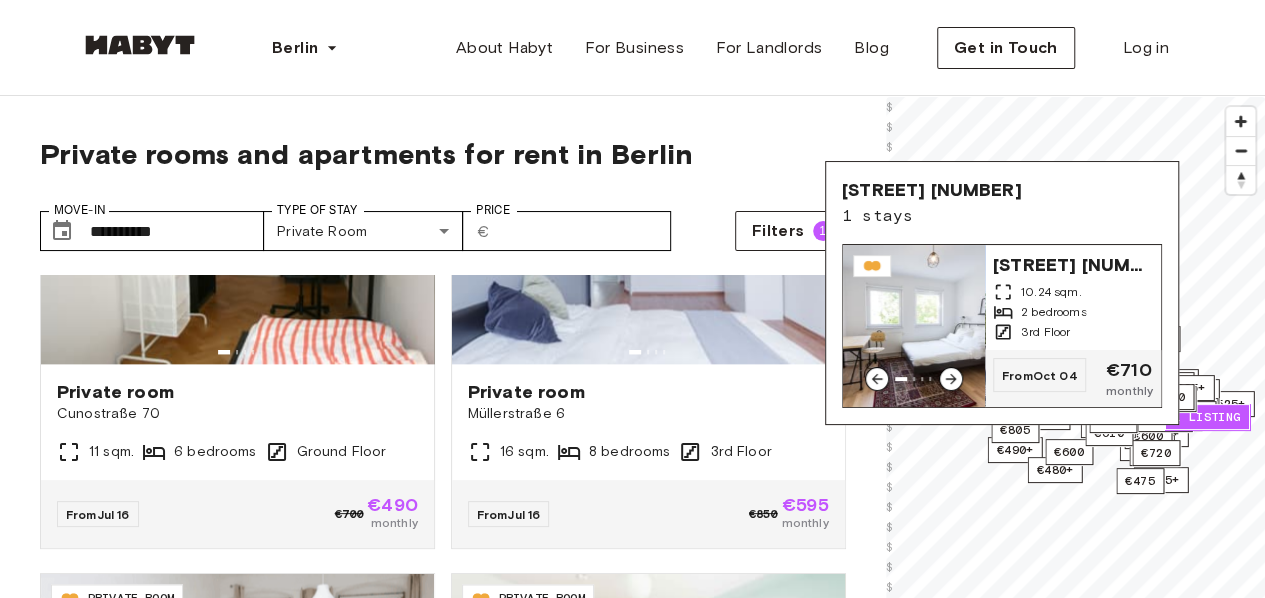 click 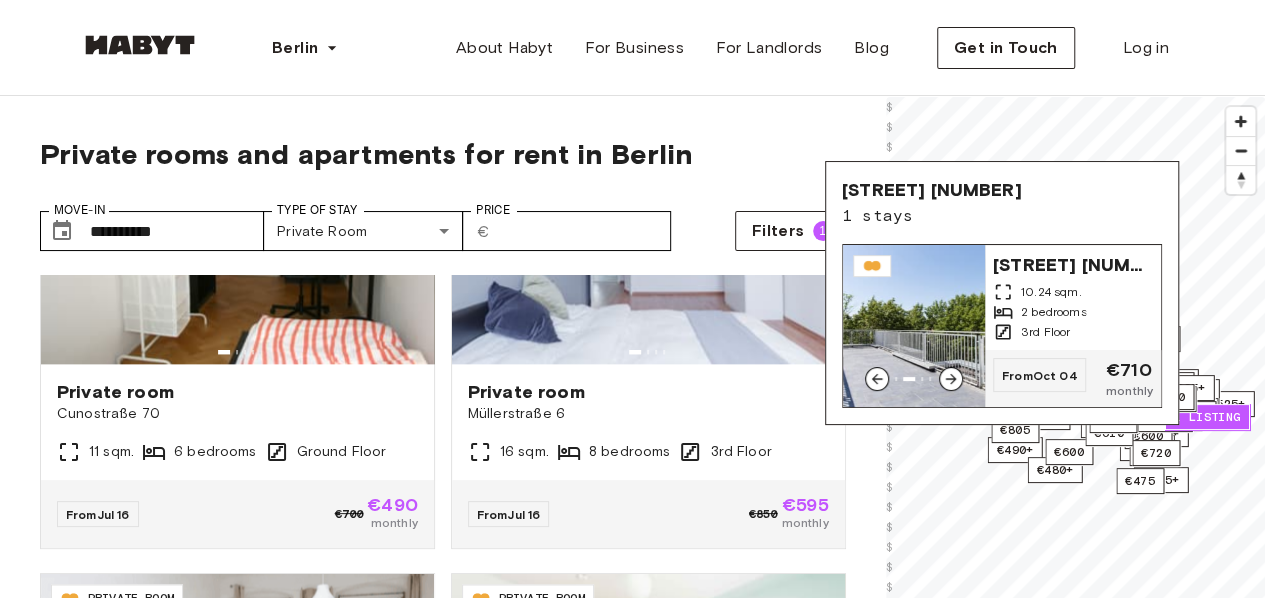 click 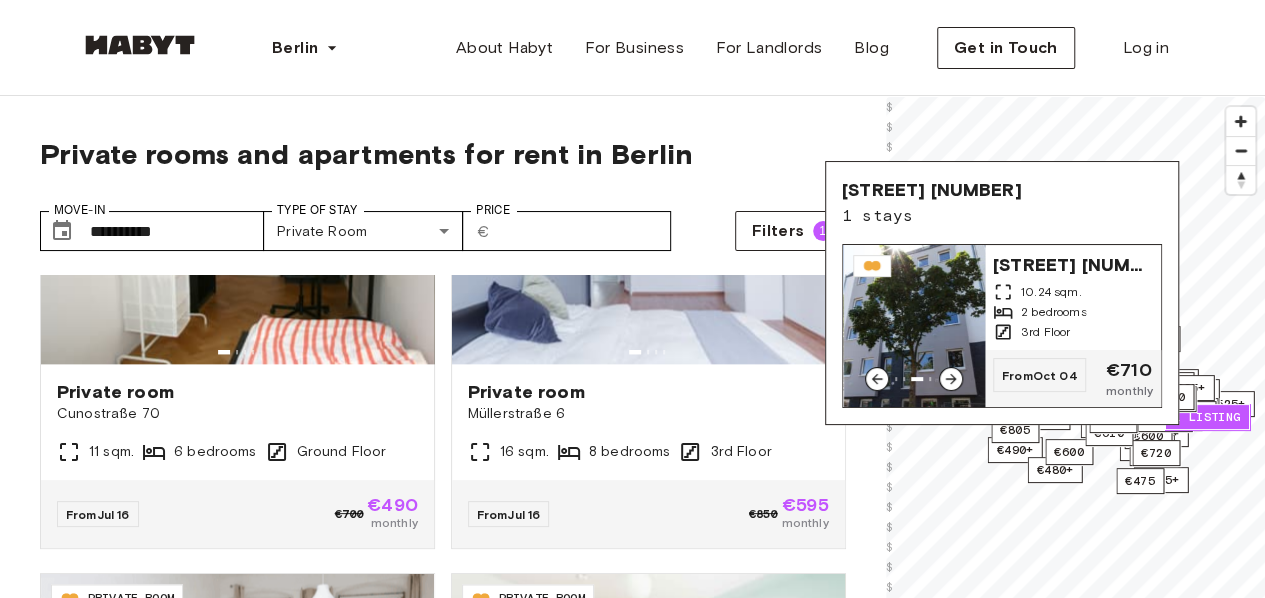 click 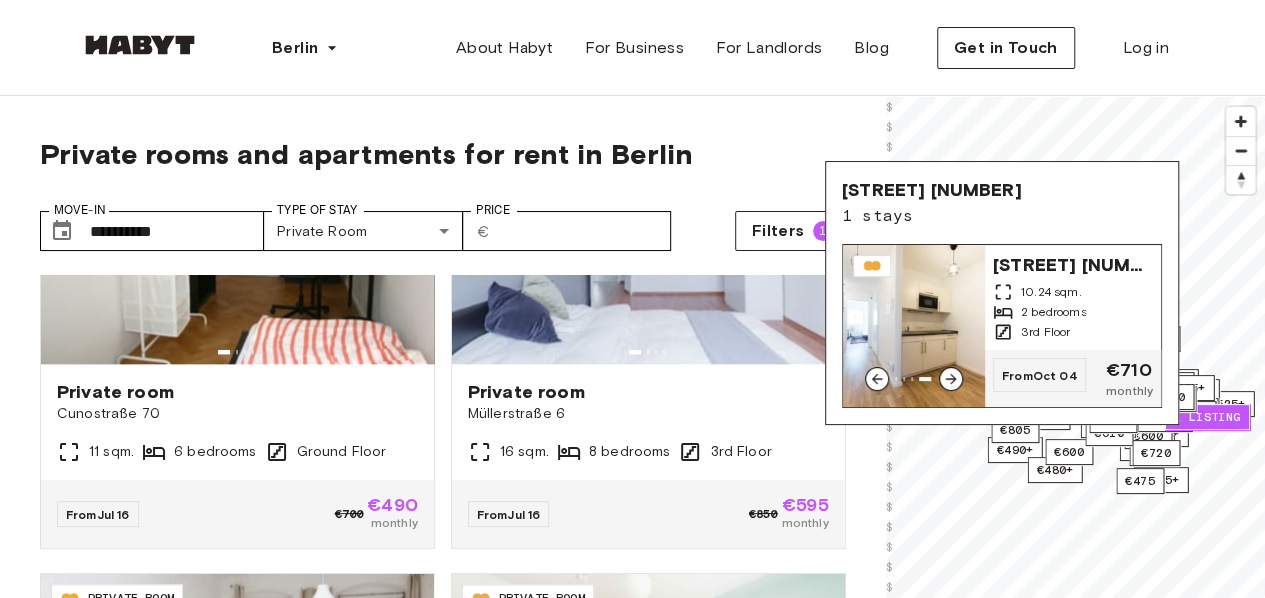 click 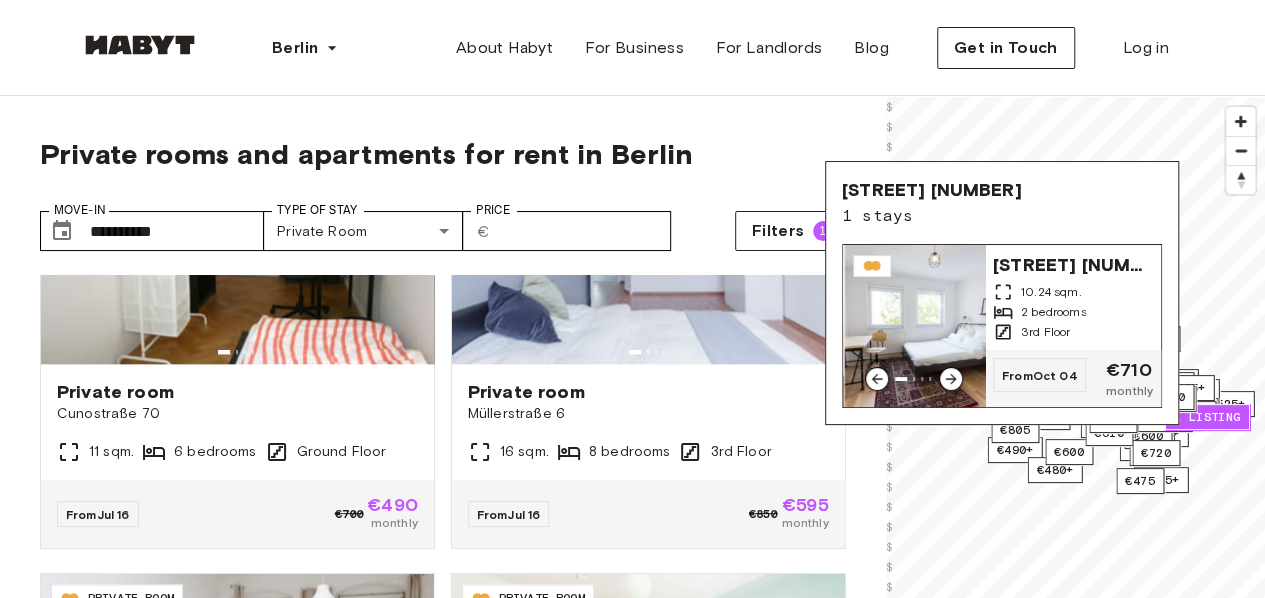 click 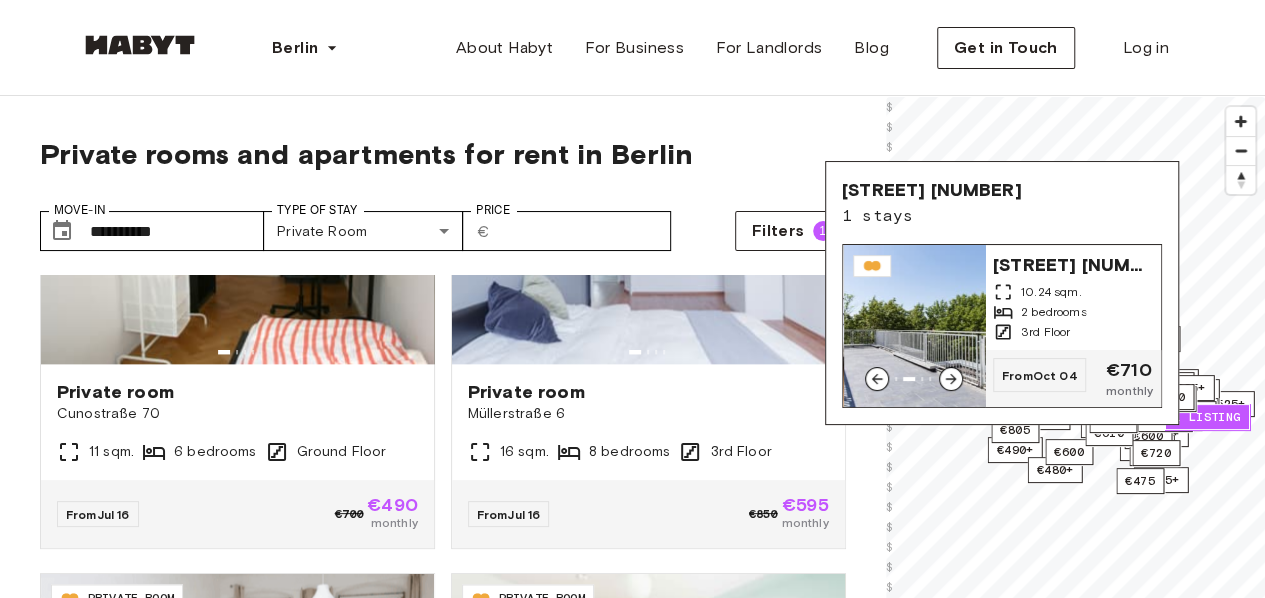 click 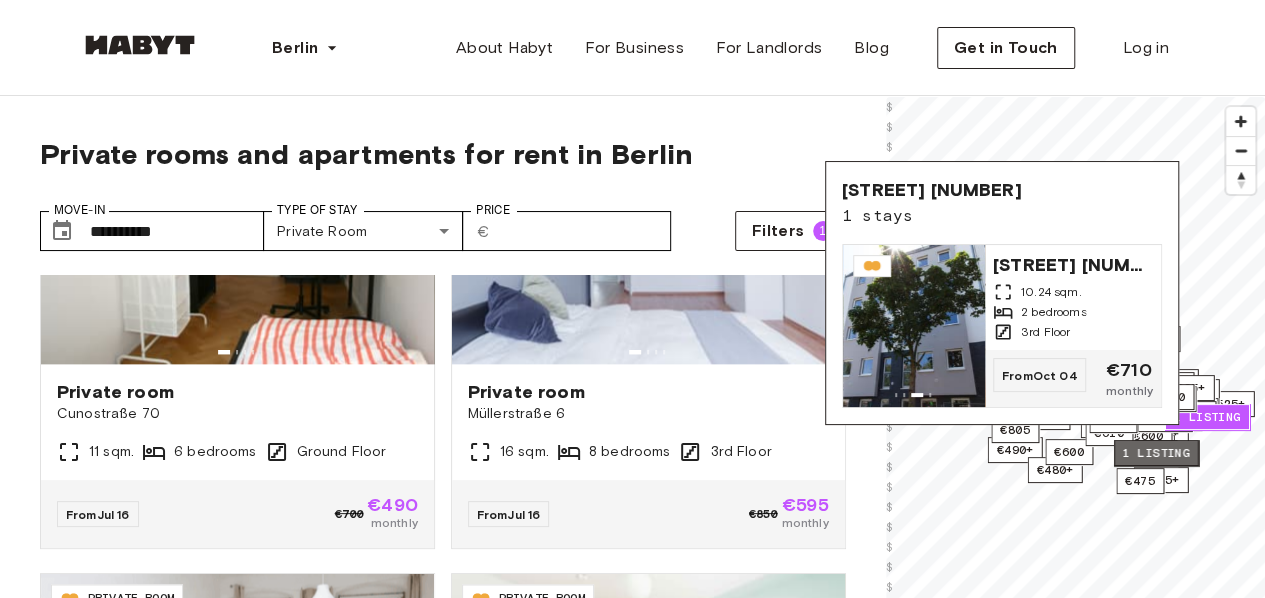 click on "1 listing" at bounding box center [1155, 453] 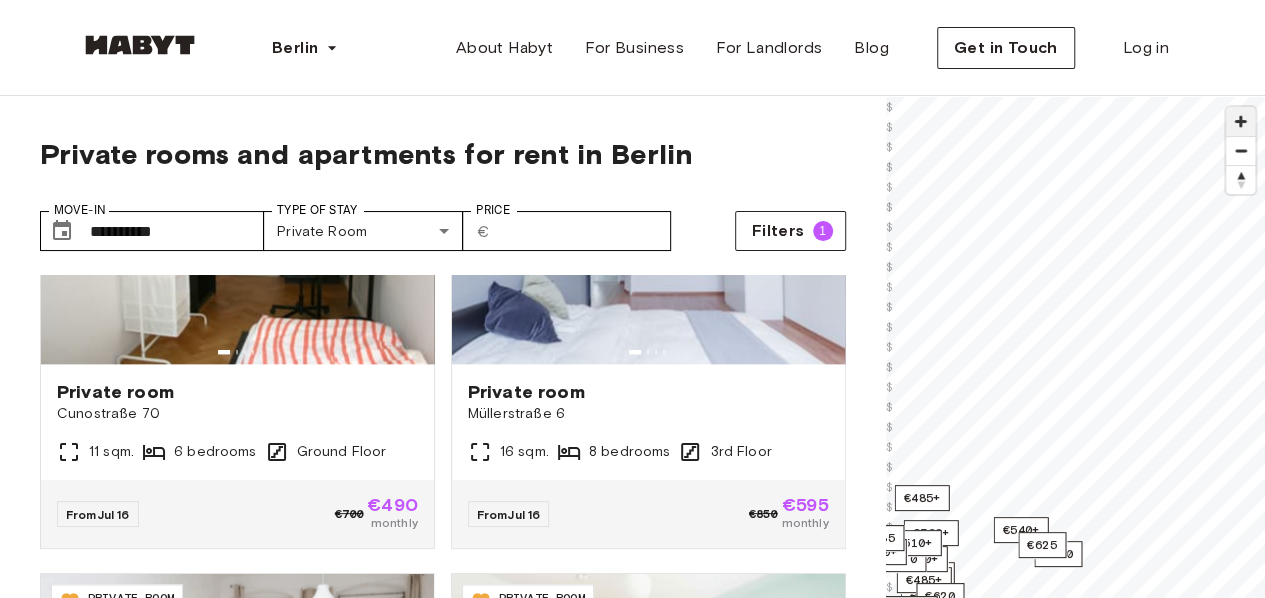 click at bounding box center (1240, 121) 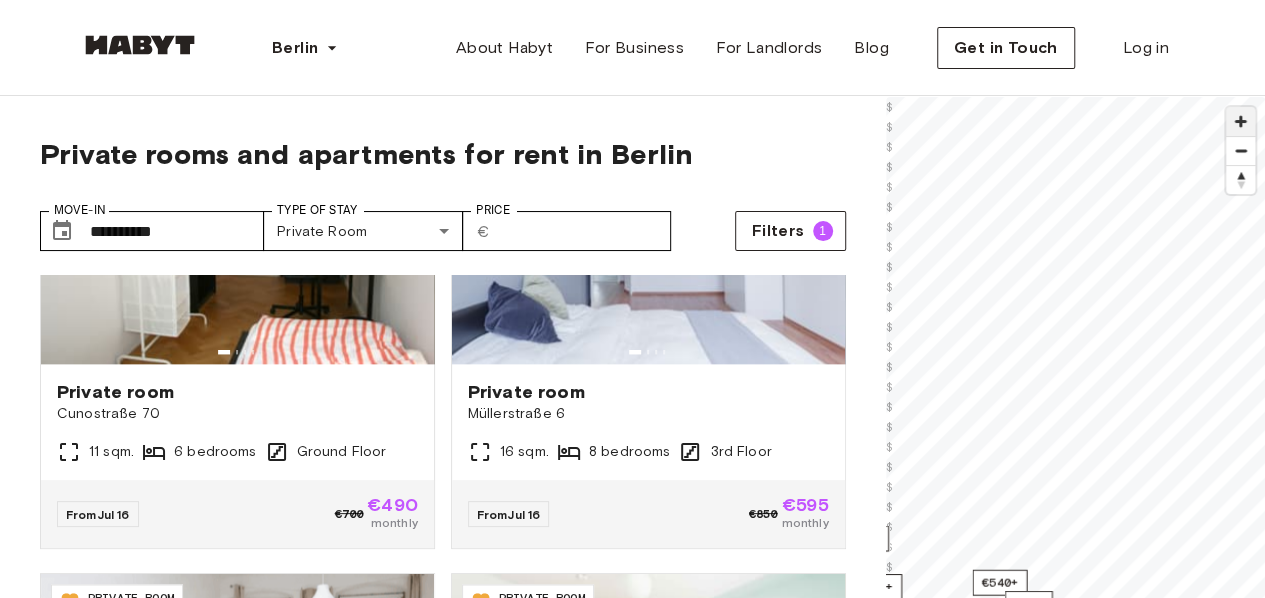 click at bounding box center (1240, 121) 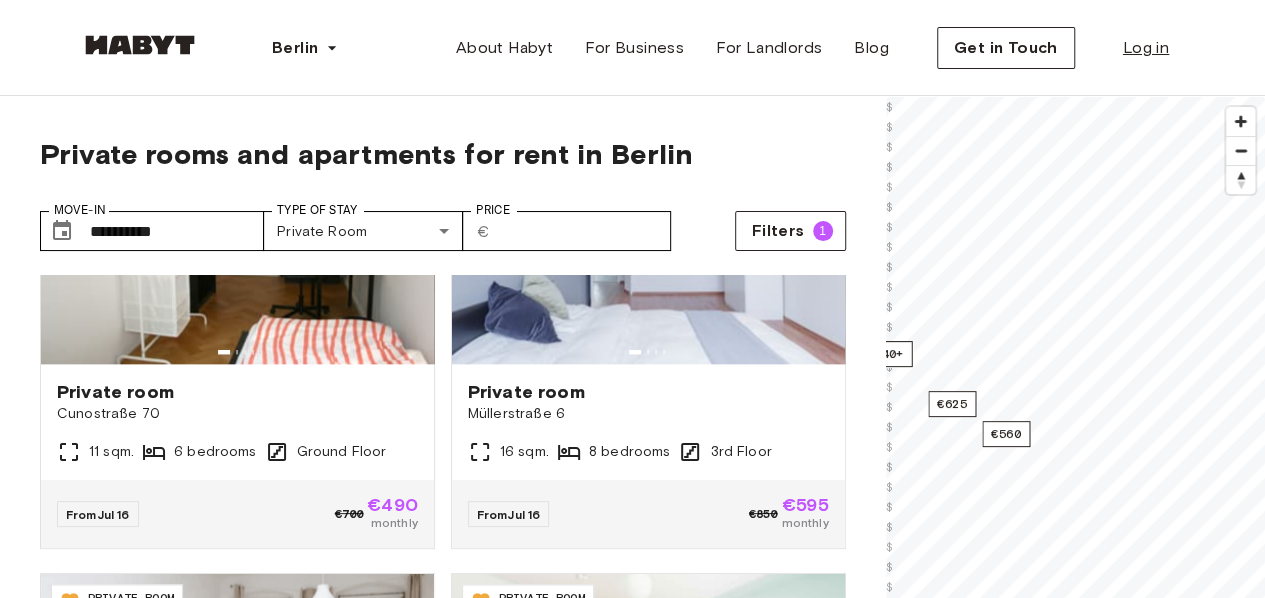 click on "**********" at bounding box center [632, 2414] 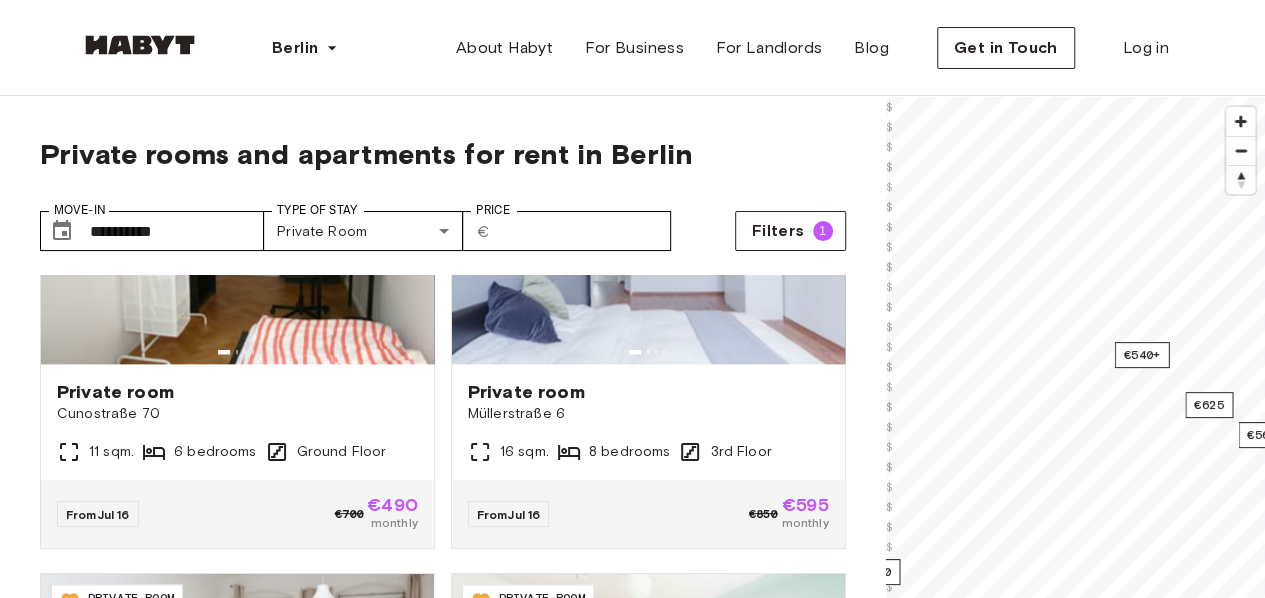 click on "**********" at bounding box center [632, 2414] 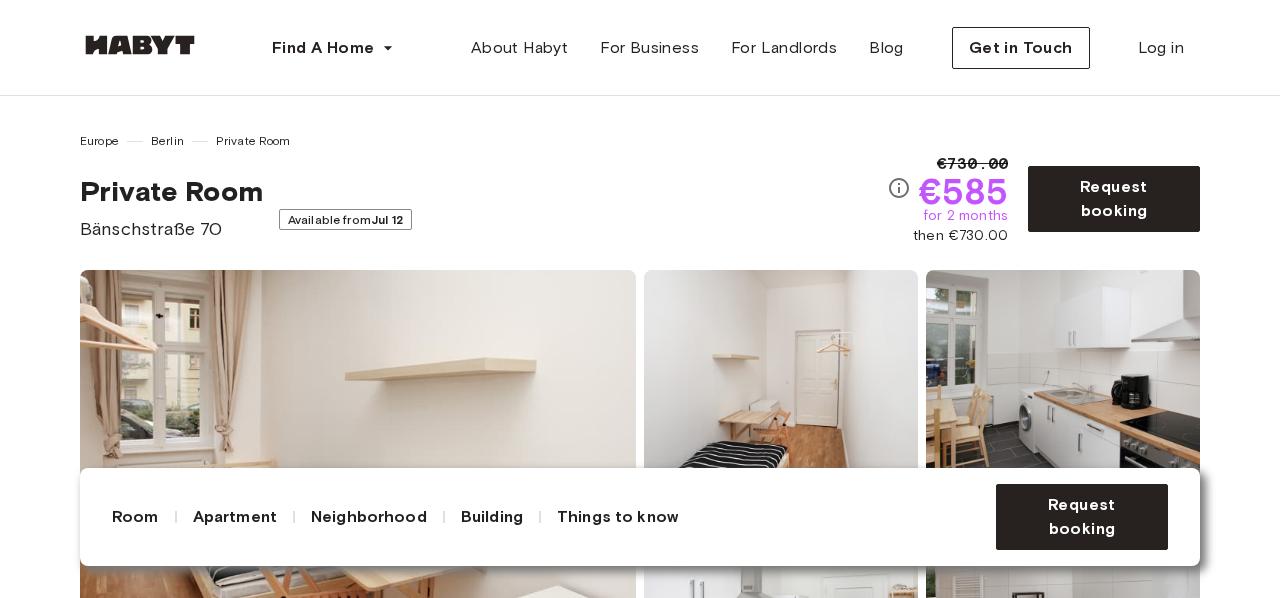 scroll, scrollTop: 0, scrollLeft: 0, axis: both 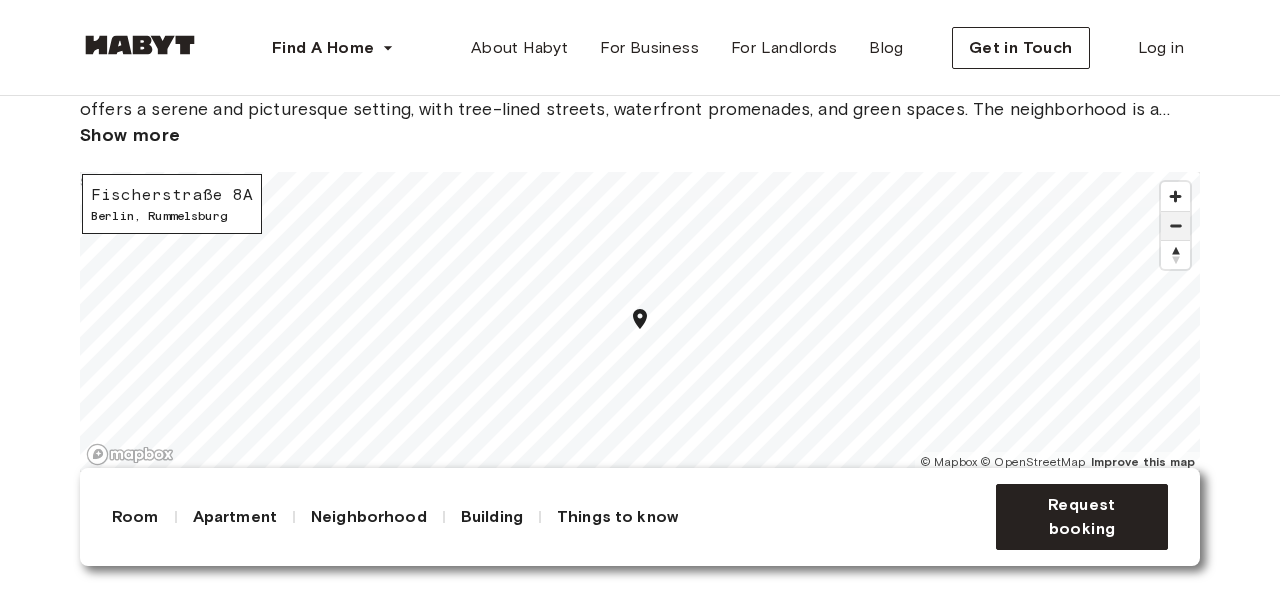 click at bounding box center (1175, 226) 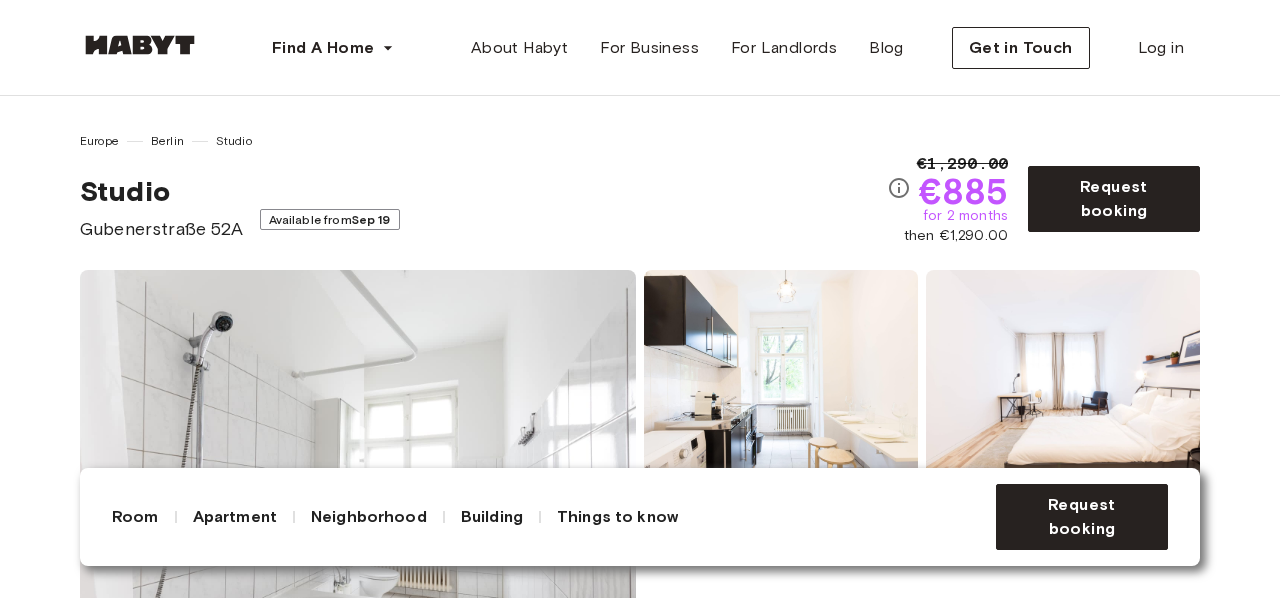 scroll, scrollTop: 0, scrollLeft: 0, axis: both 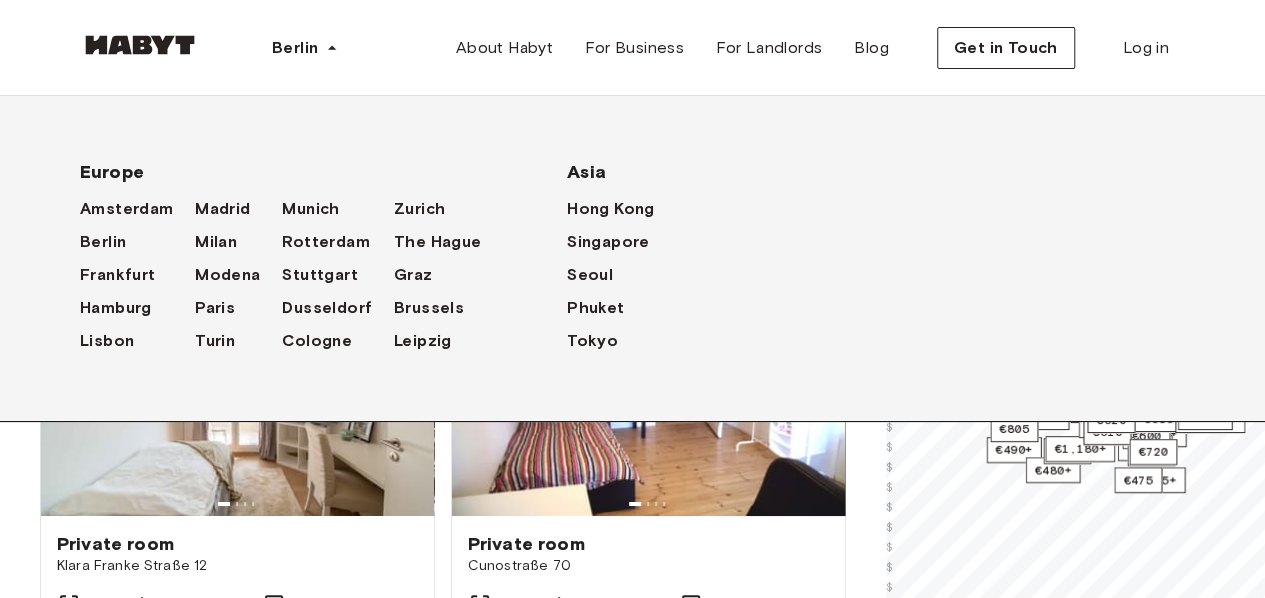 type on "**********" 